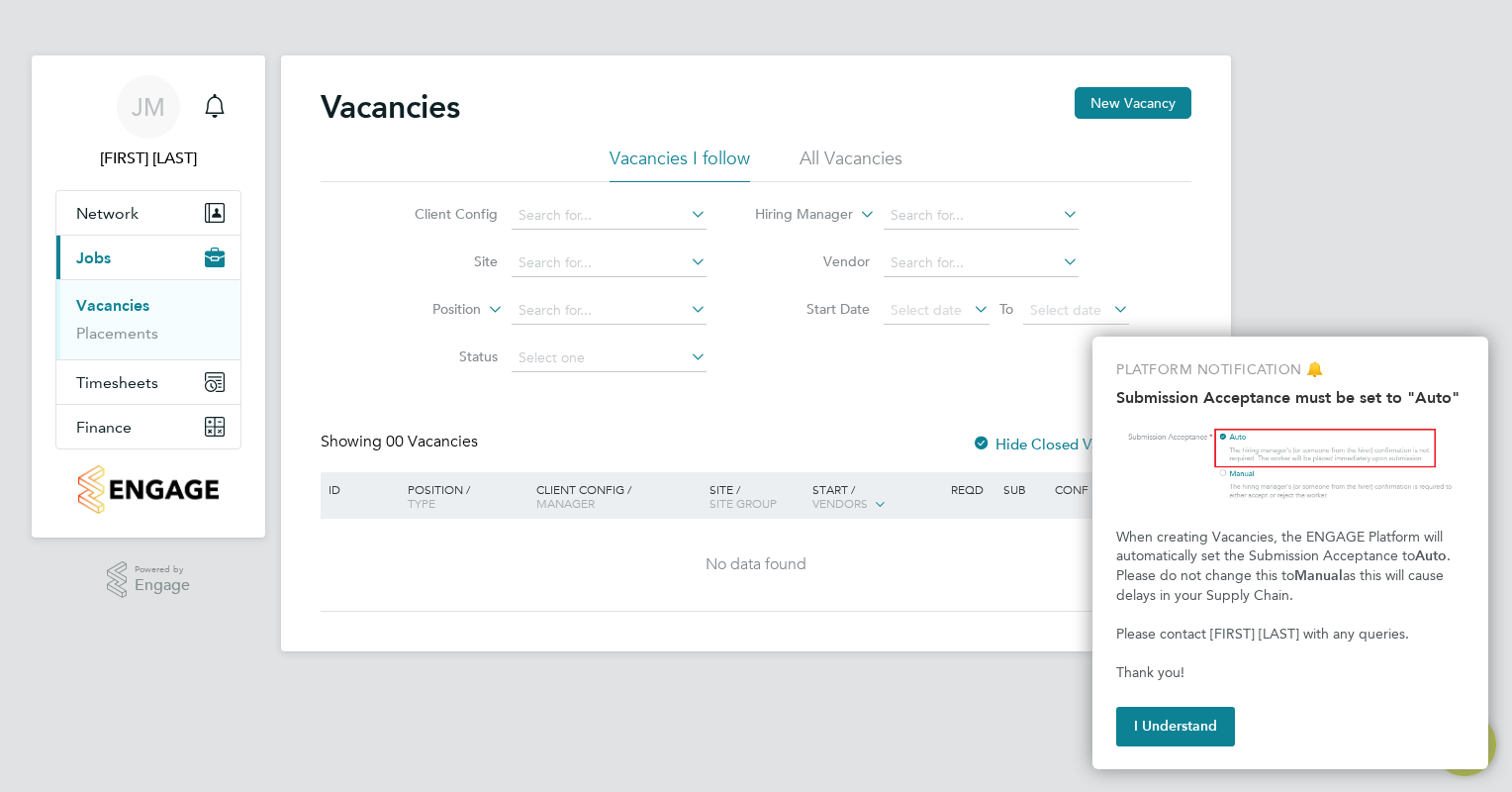 scroll, scrollTop: 0, scrollLeft: 0, axis: both 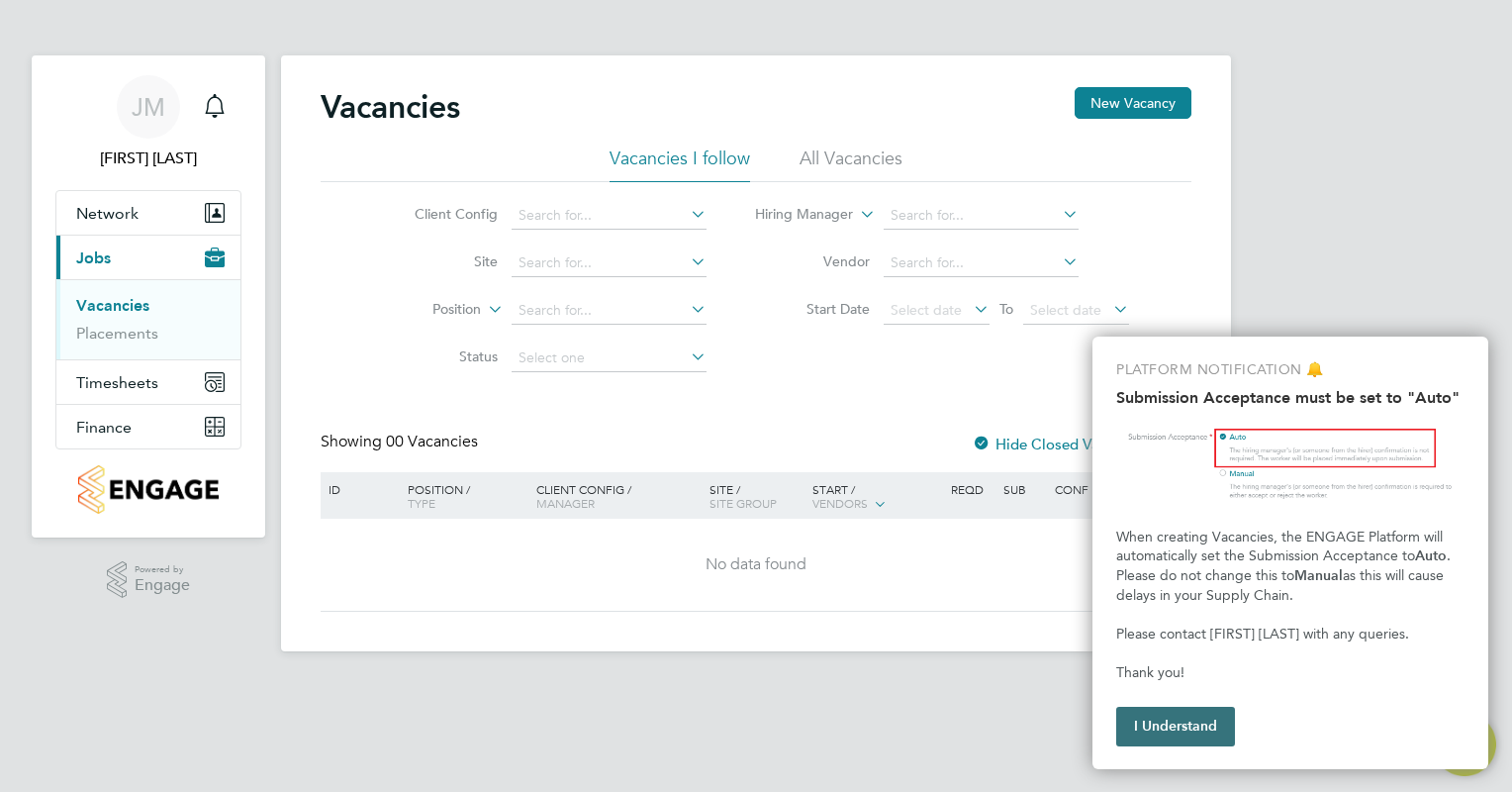 click on "I Understand" at bounding box center [1176, 727] 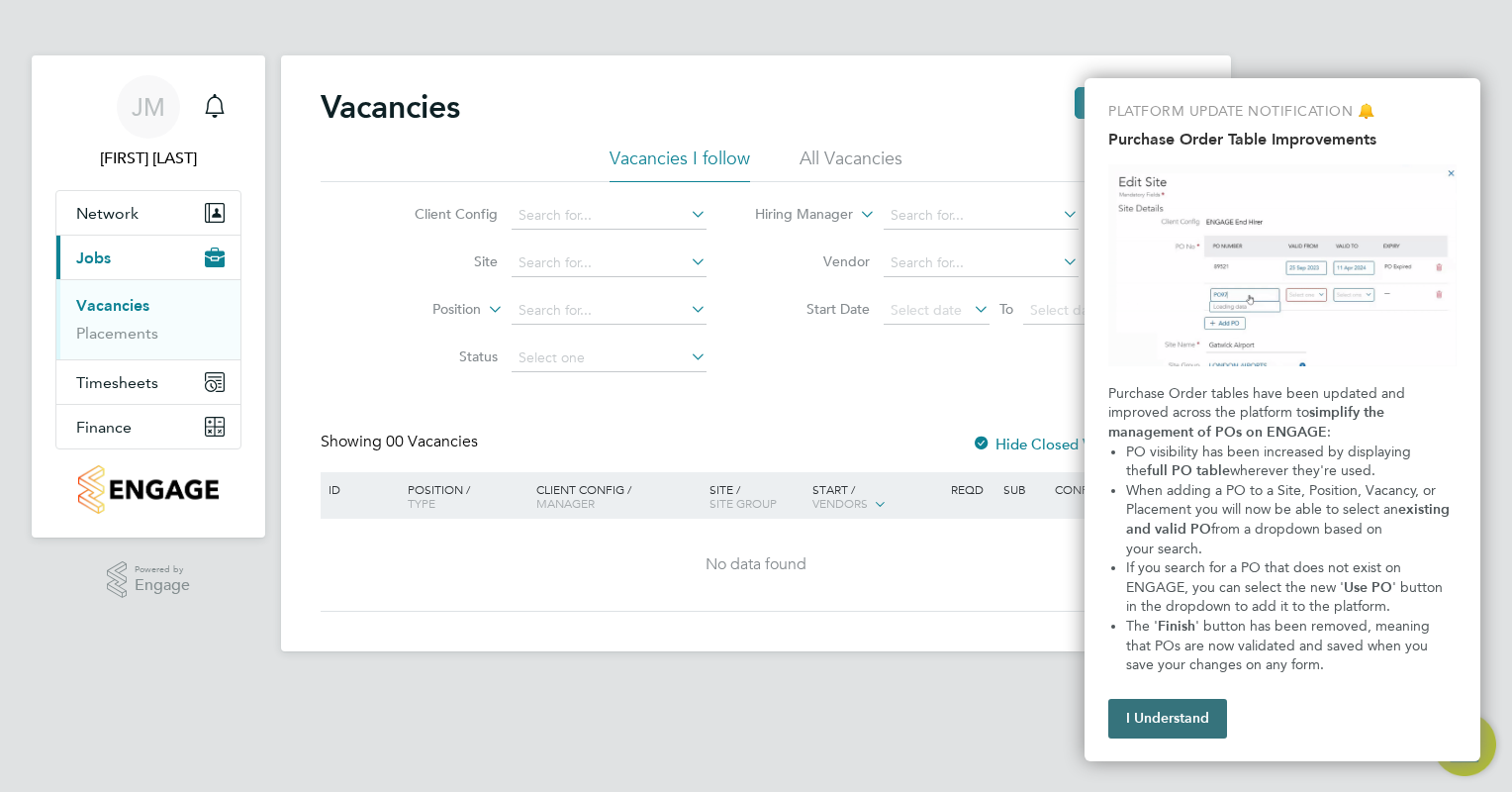 click on "I Understand" at bounding box center [1168, 719] 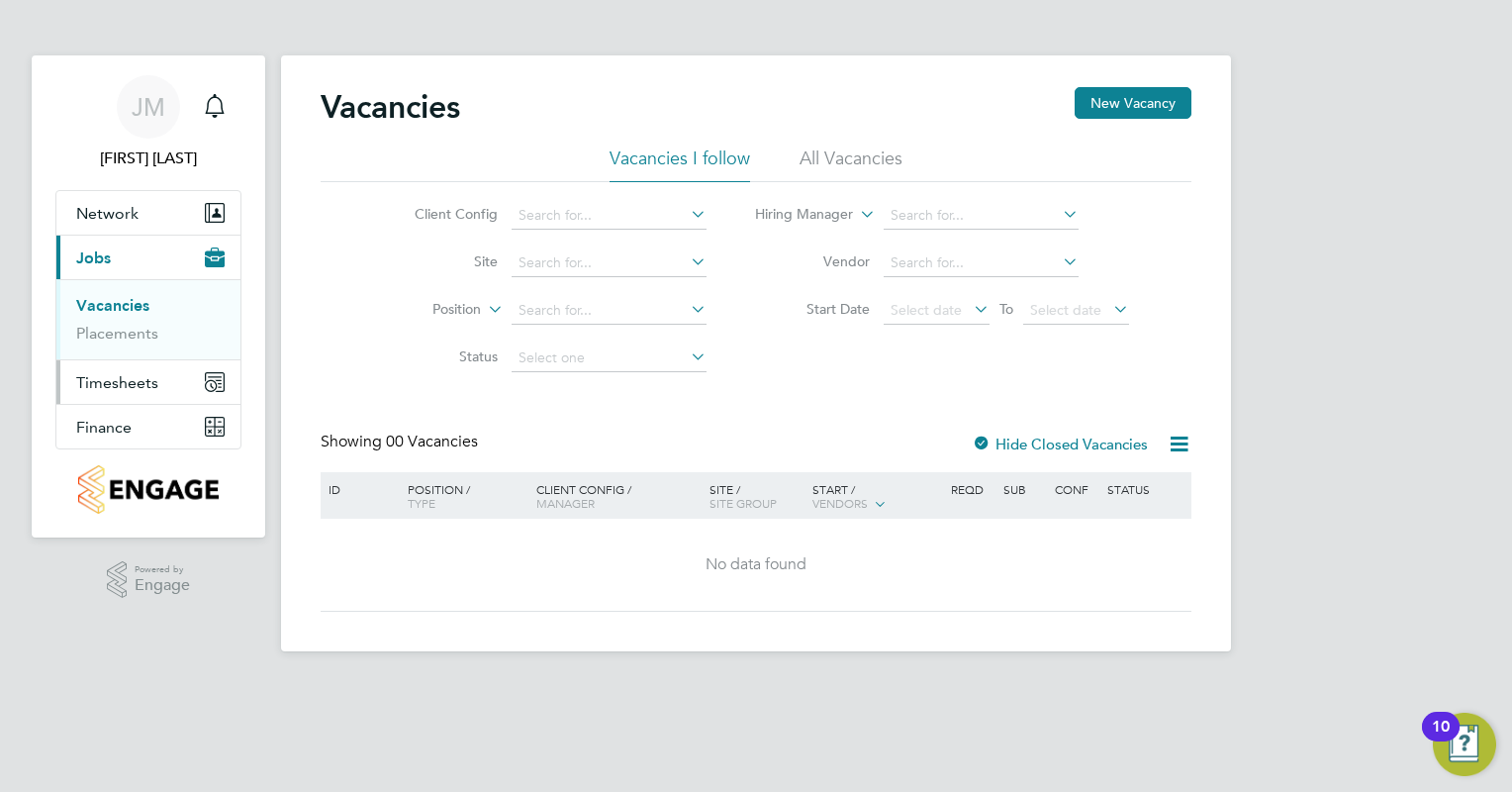 click on "Timesheets" at bounding box center [148, 382] 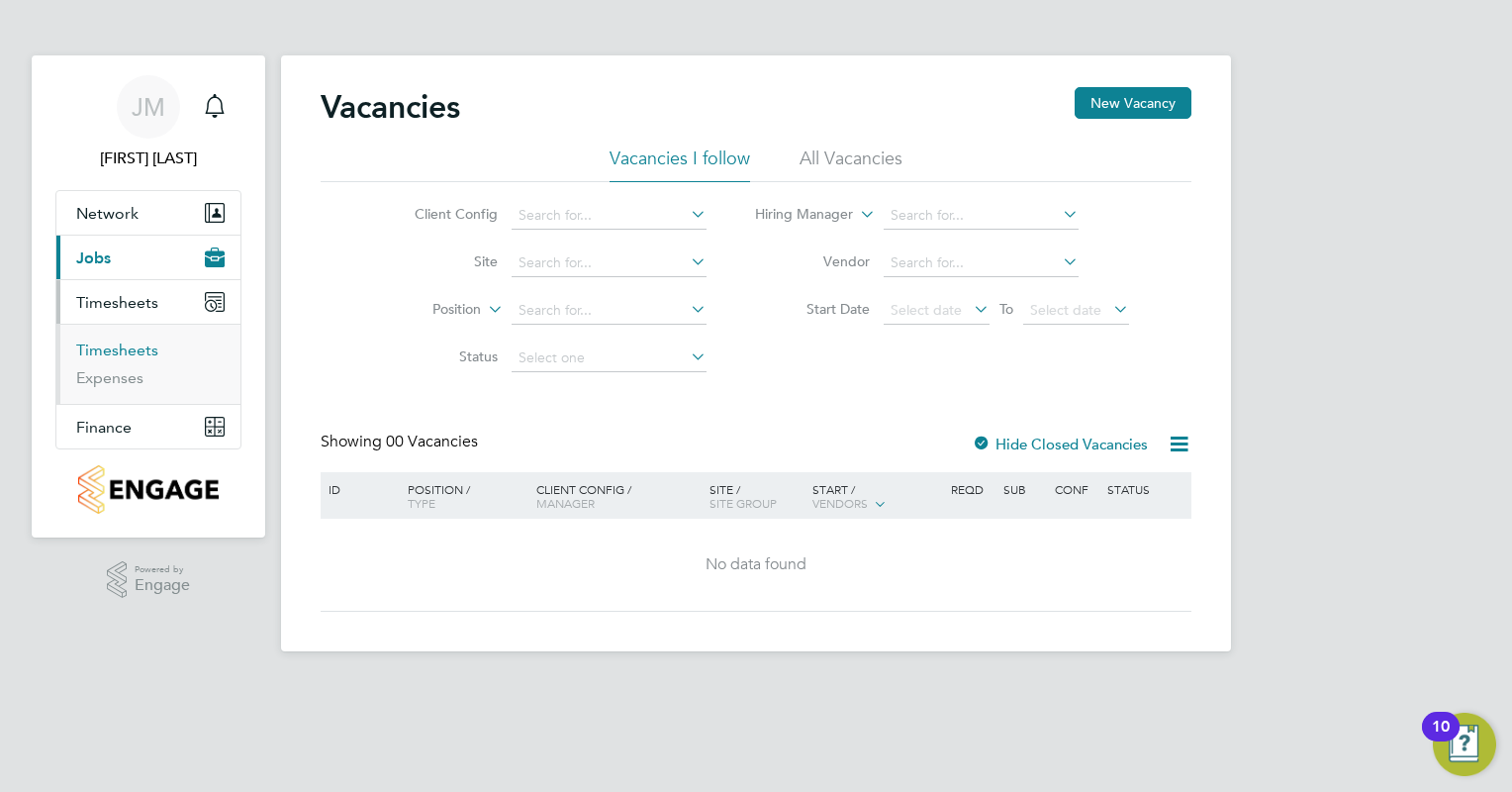 click on "Timesheets" at bounding box center (117, 349) 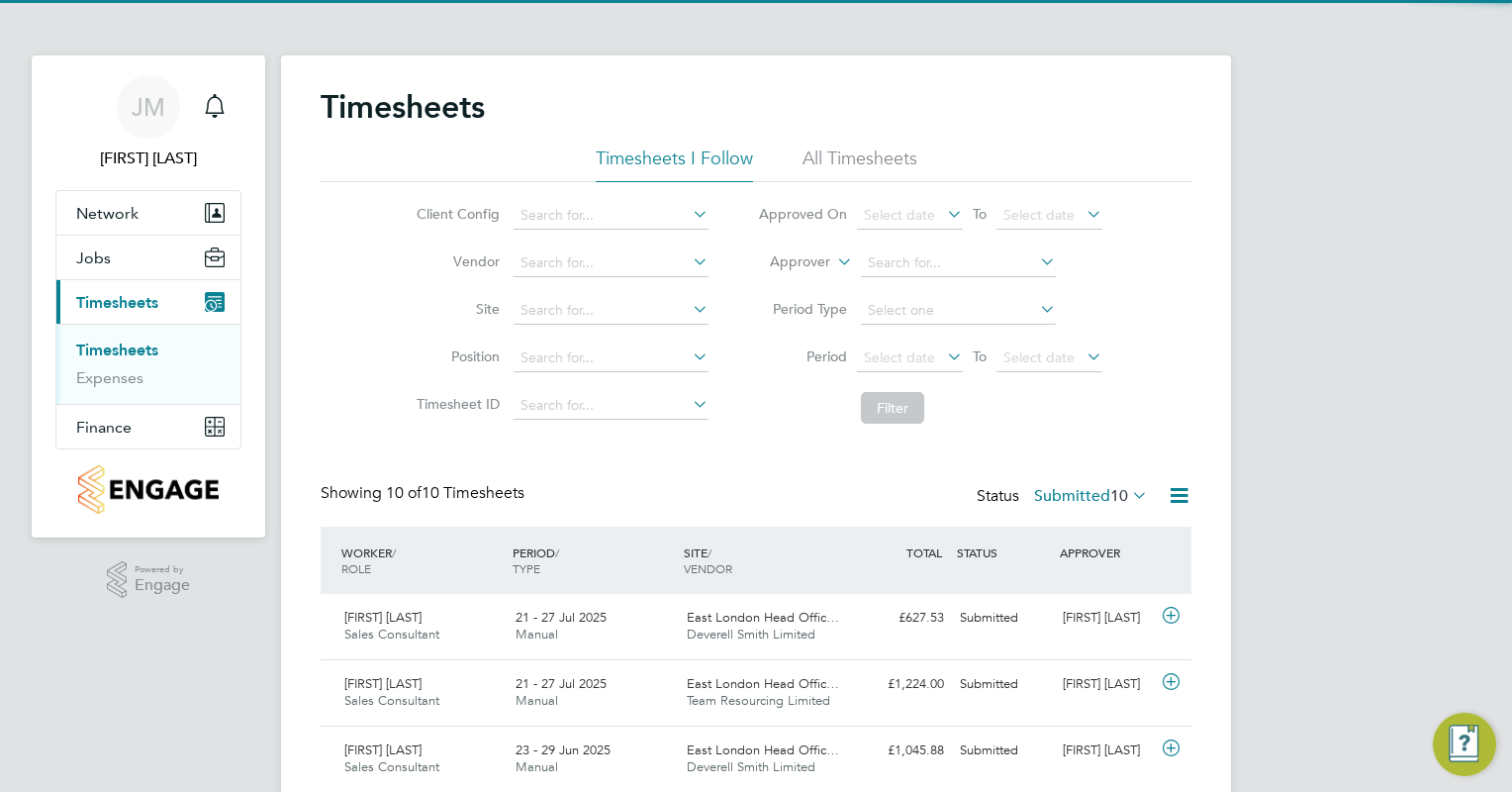 scroll, scrollTop: 9, scrollLeft: 10, axis: both 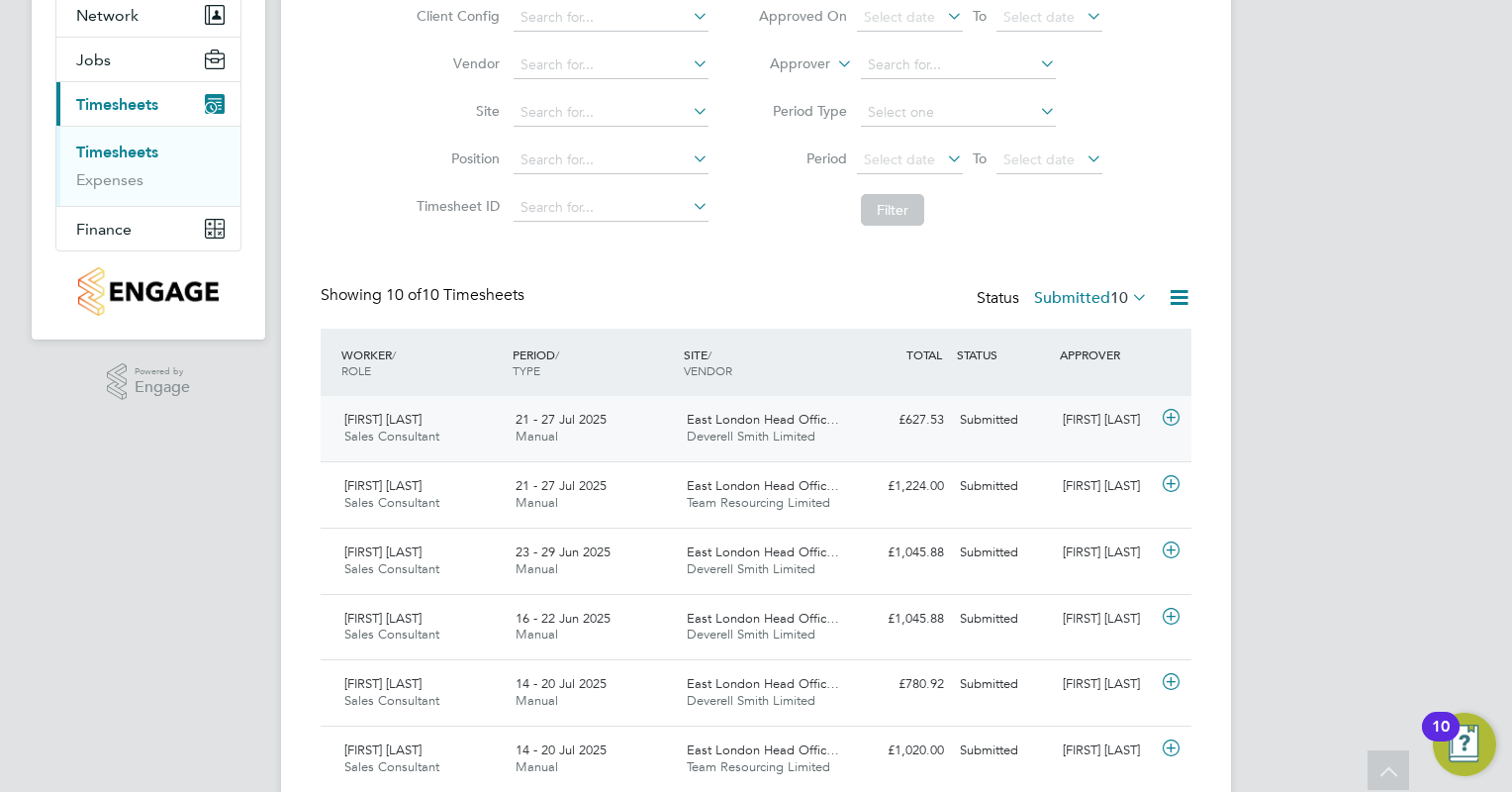 click 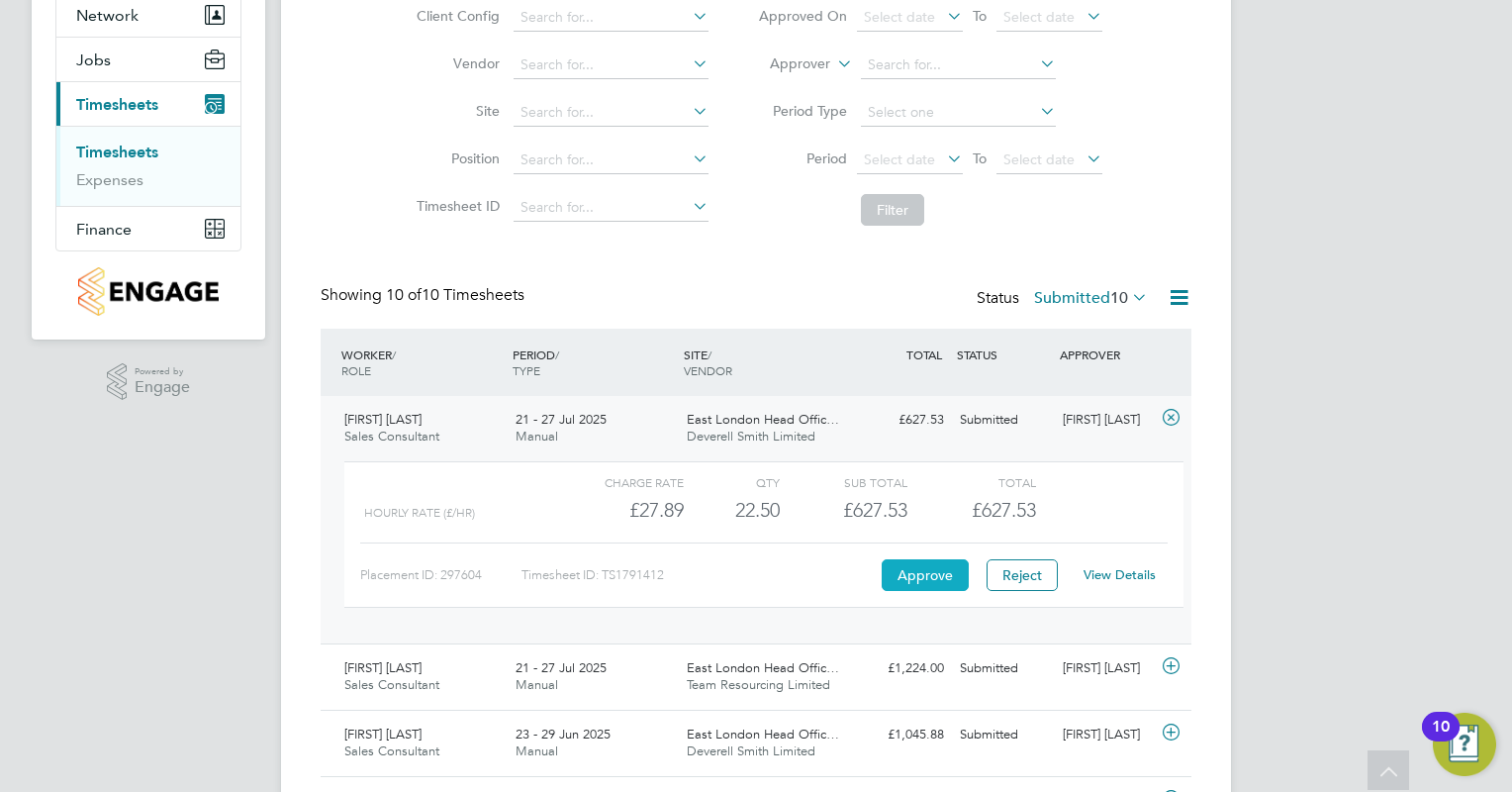click on "Approve" 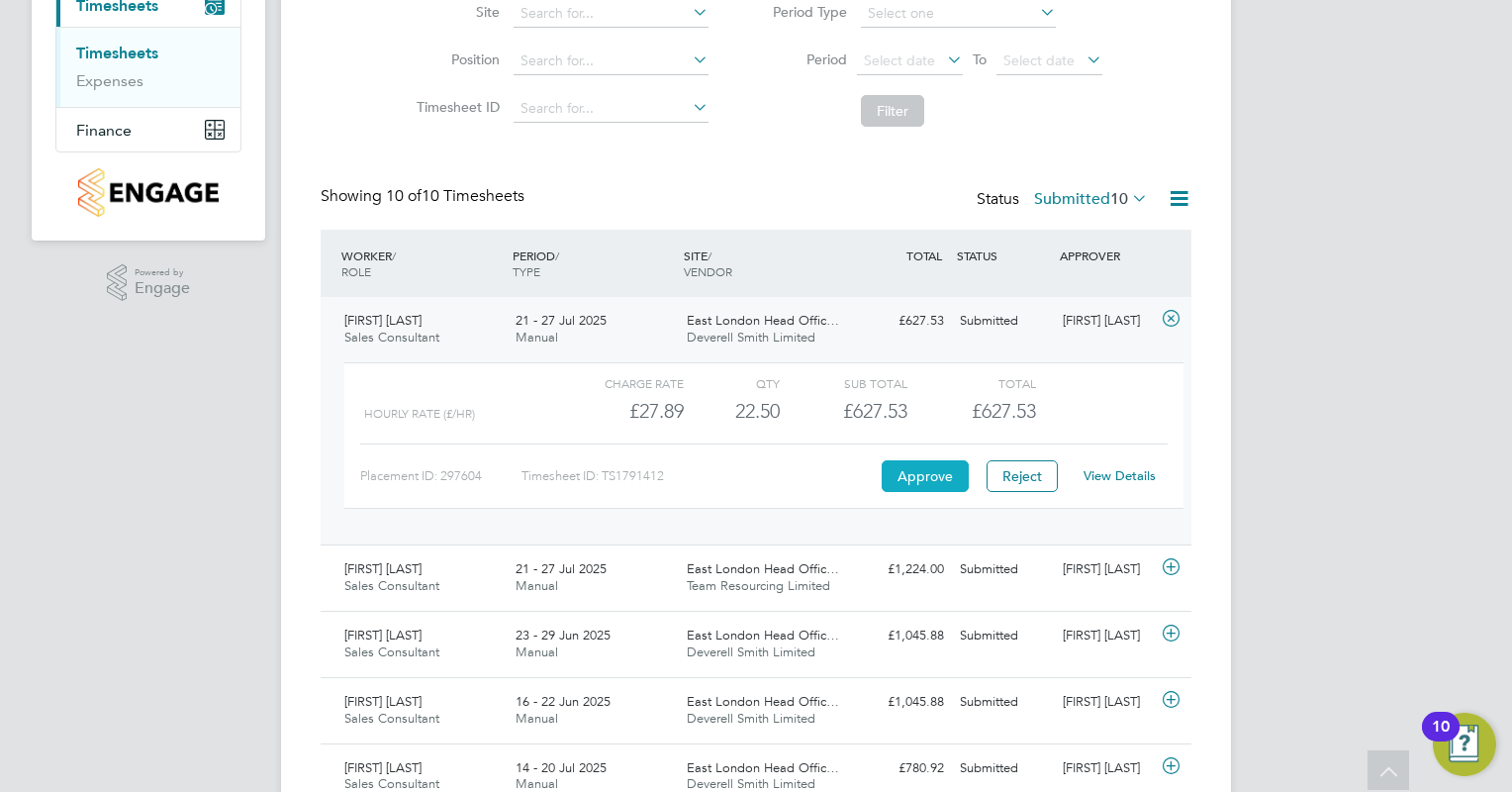 click on "Approve" 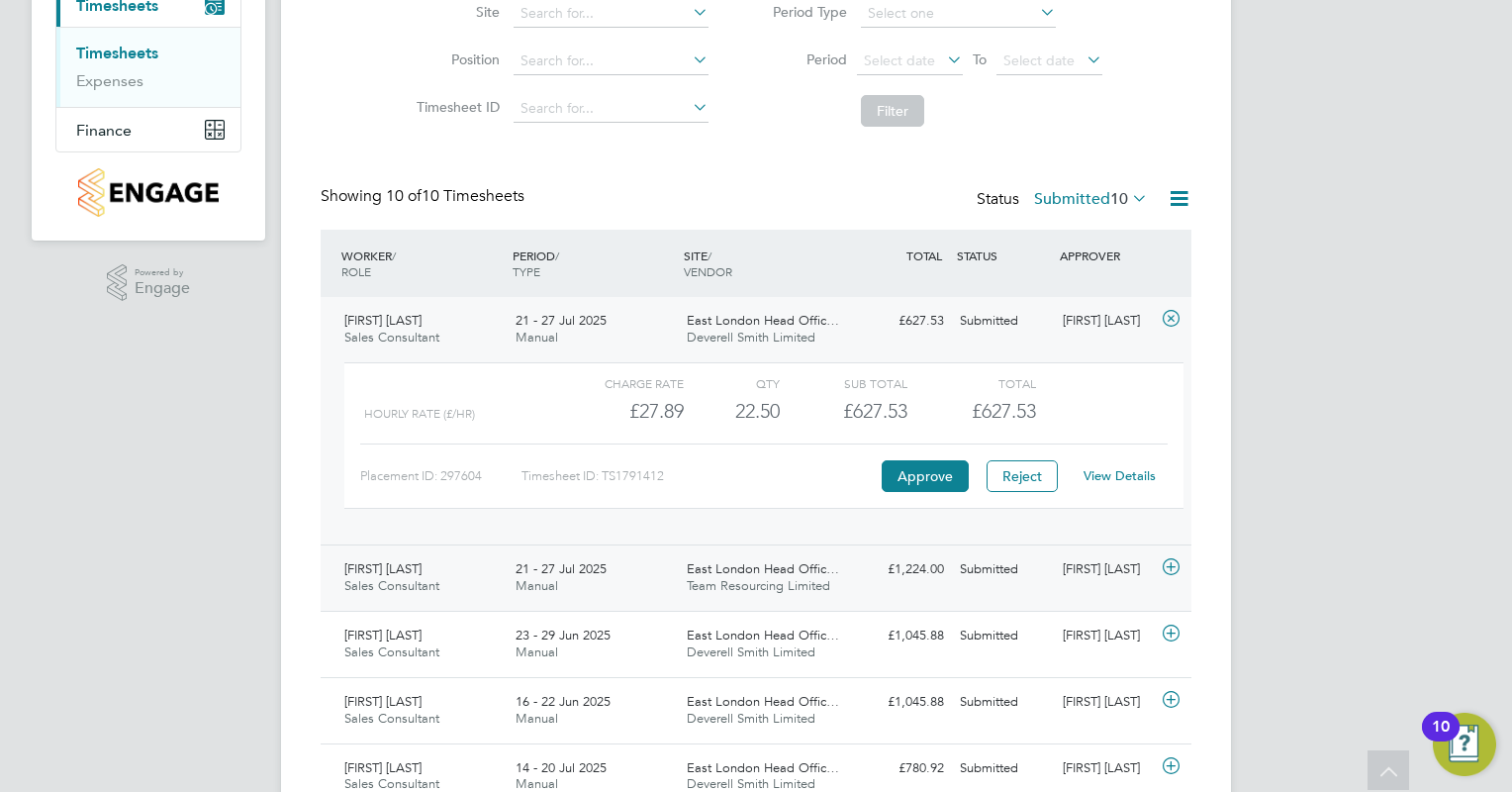 click 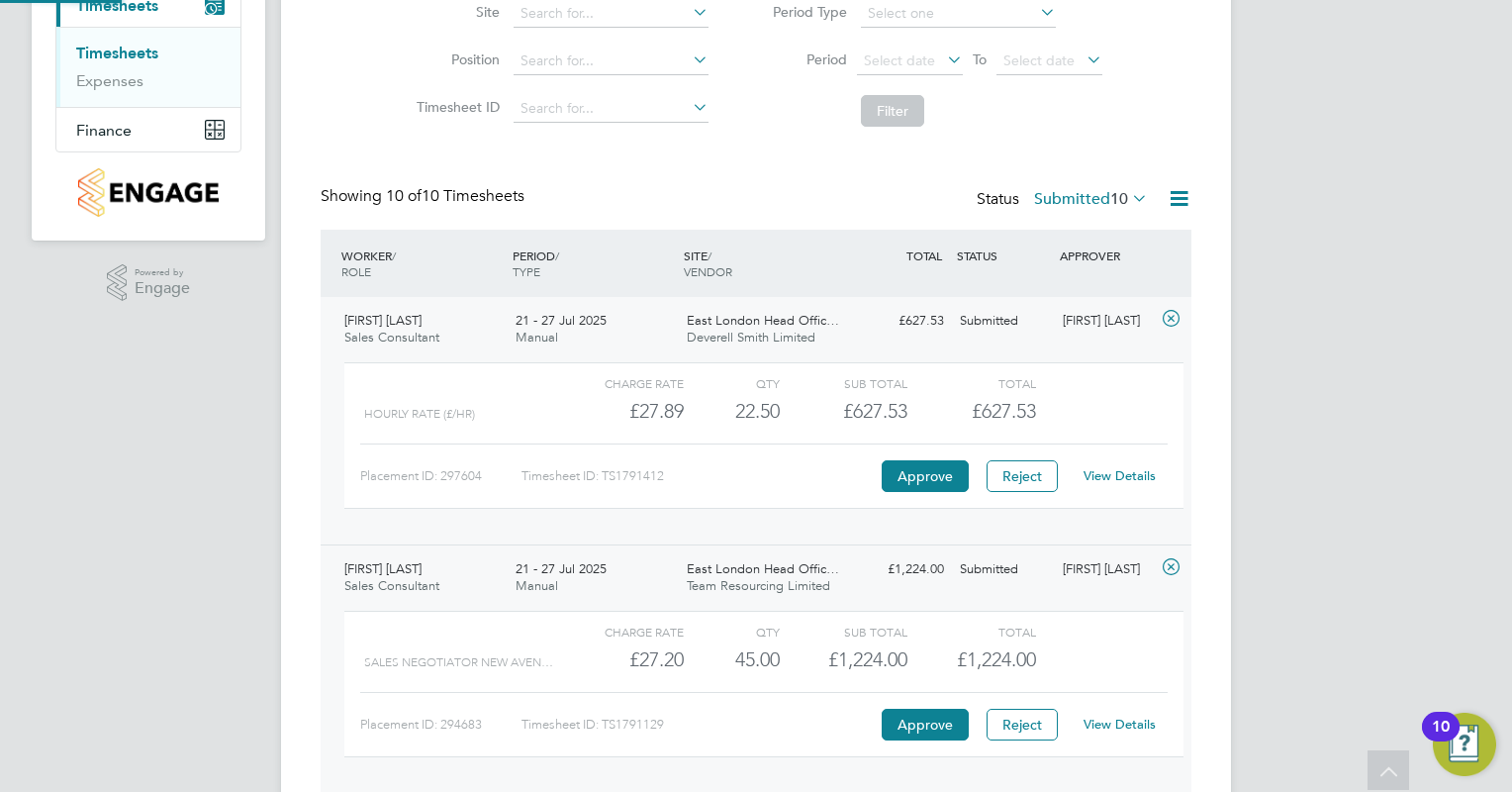 scroll, scrollTop: 9, scrollLeft: 9, axis: both 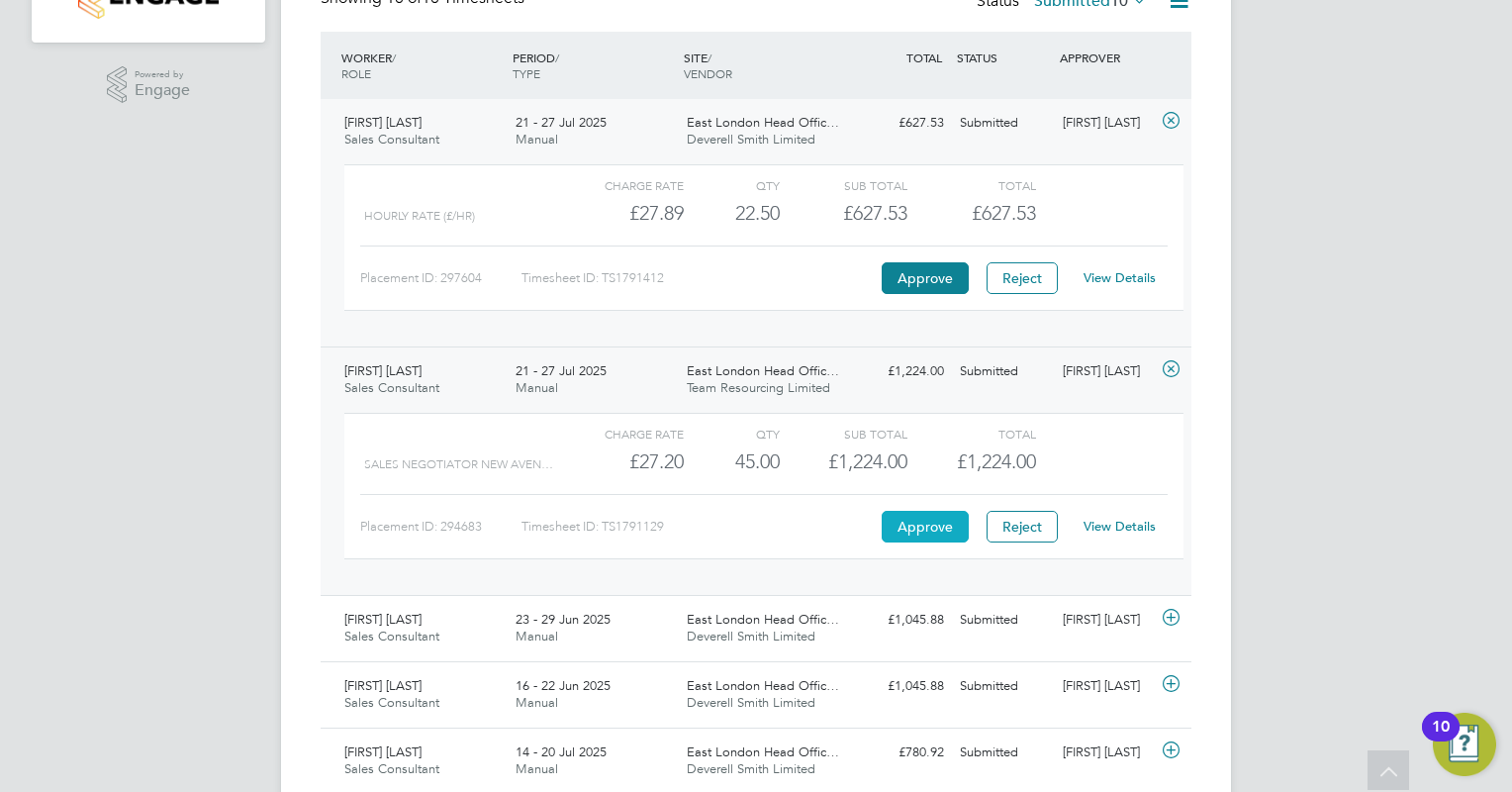 click on "Approve" 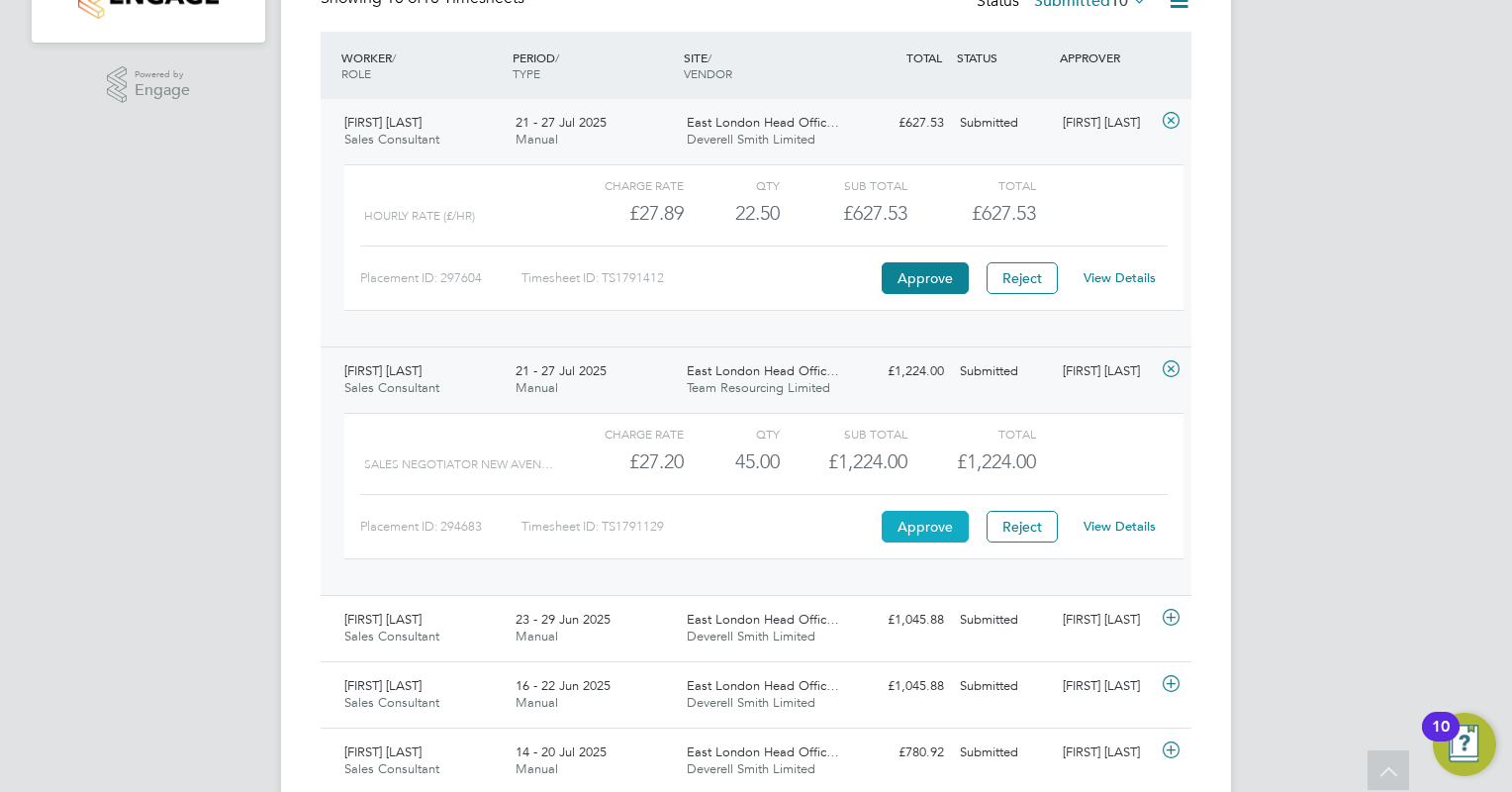click on "Approve" 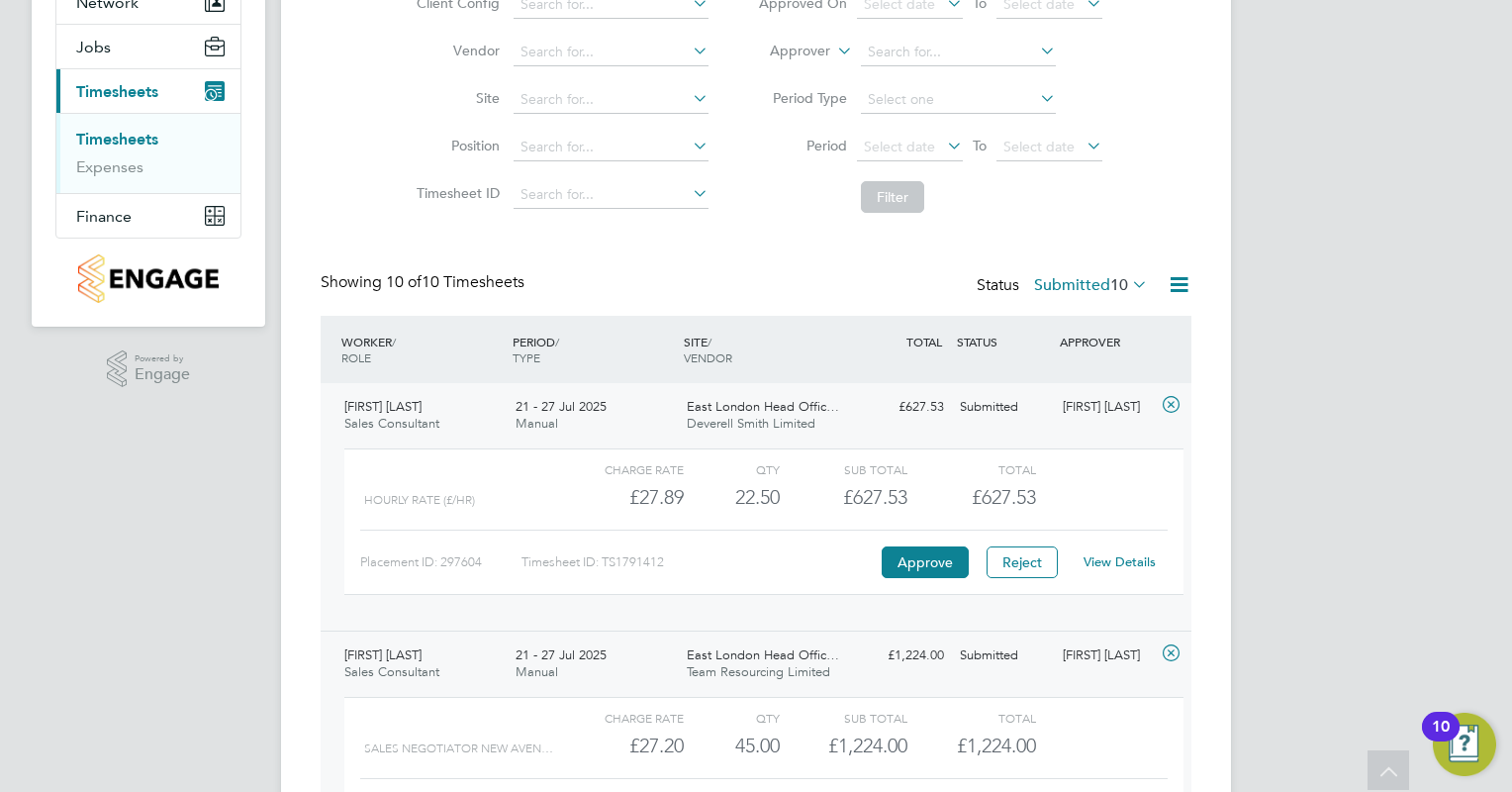 scroll, scrollTop: 297, scrollLeft: 0, axis: vertical 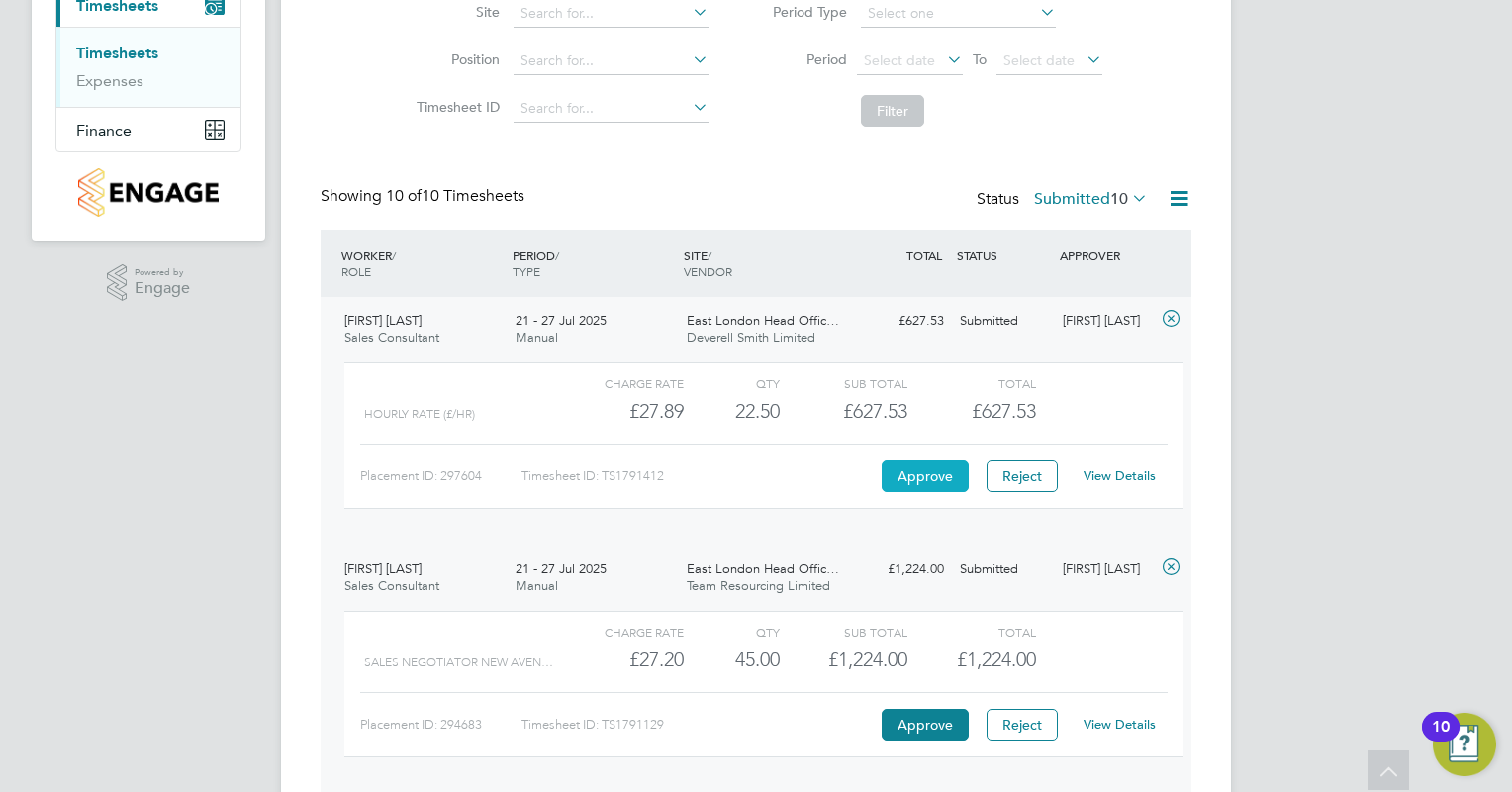 click on "Approve" 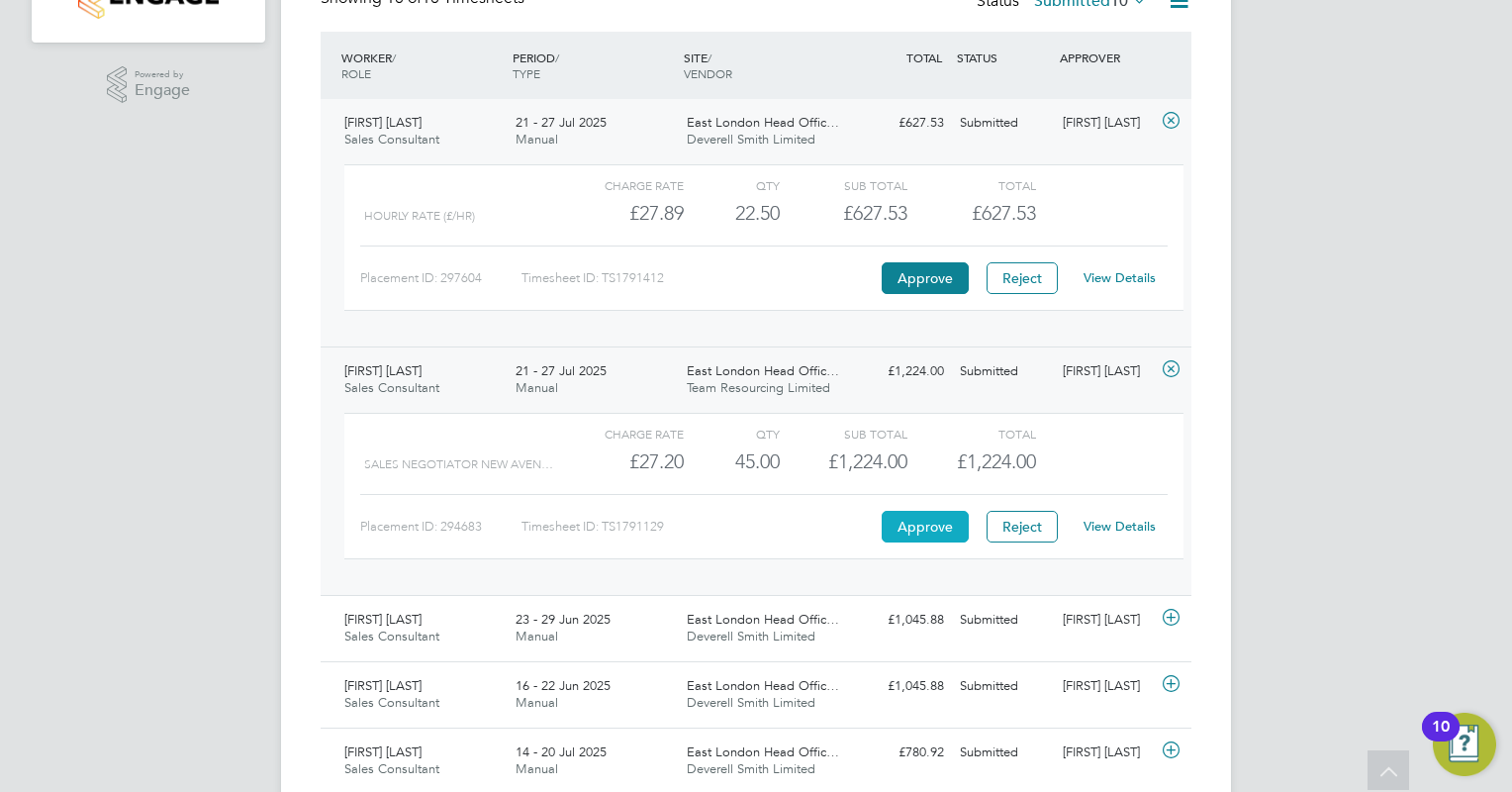 scroll, scrollTop: 594, scrollLeft: 0, axis: vertical 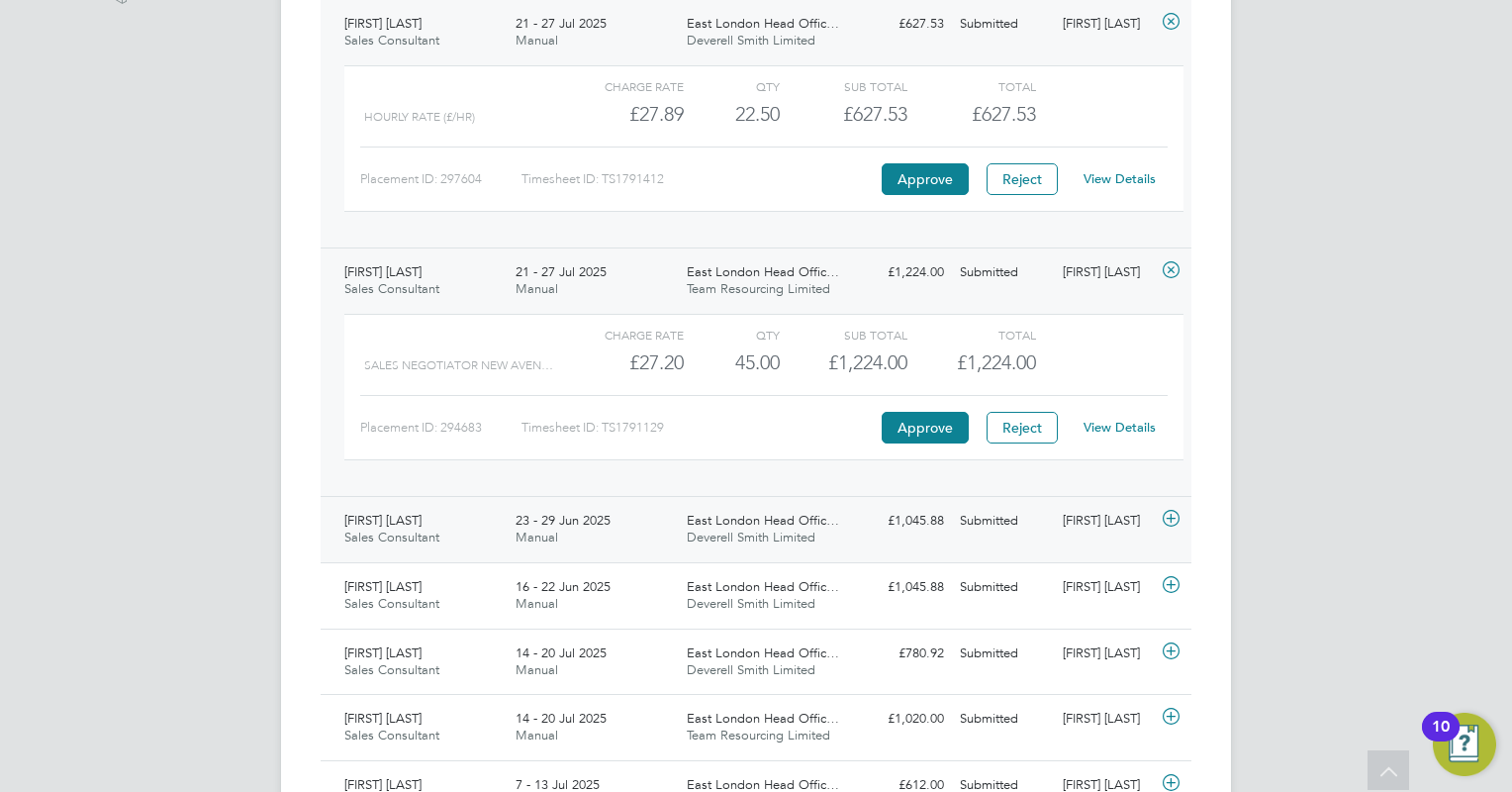 click 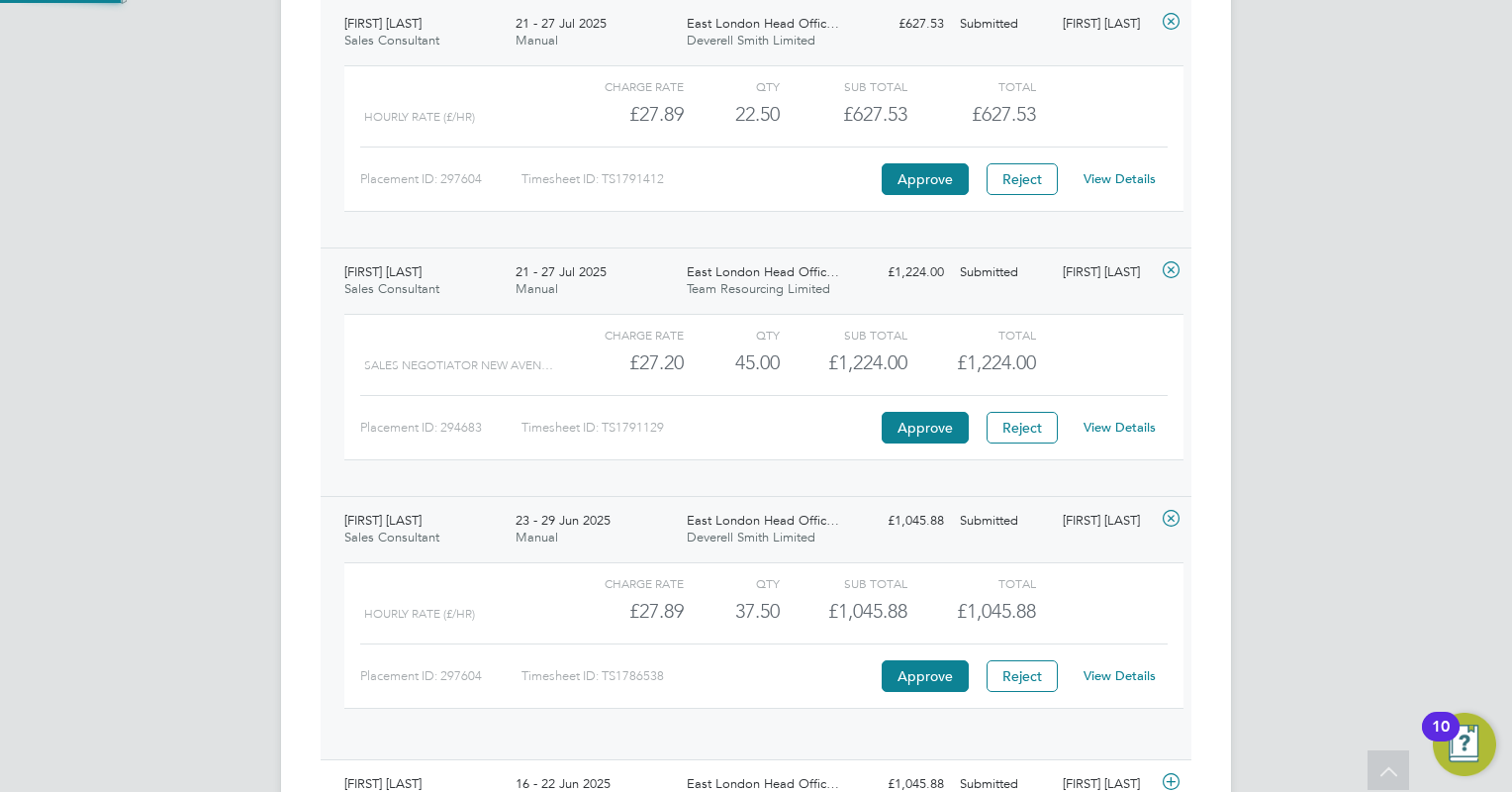 scroll, scrollTop: 9, scrollLeft: 9, axis: both 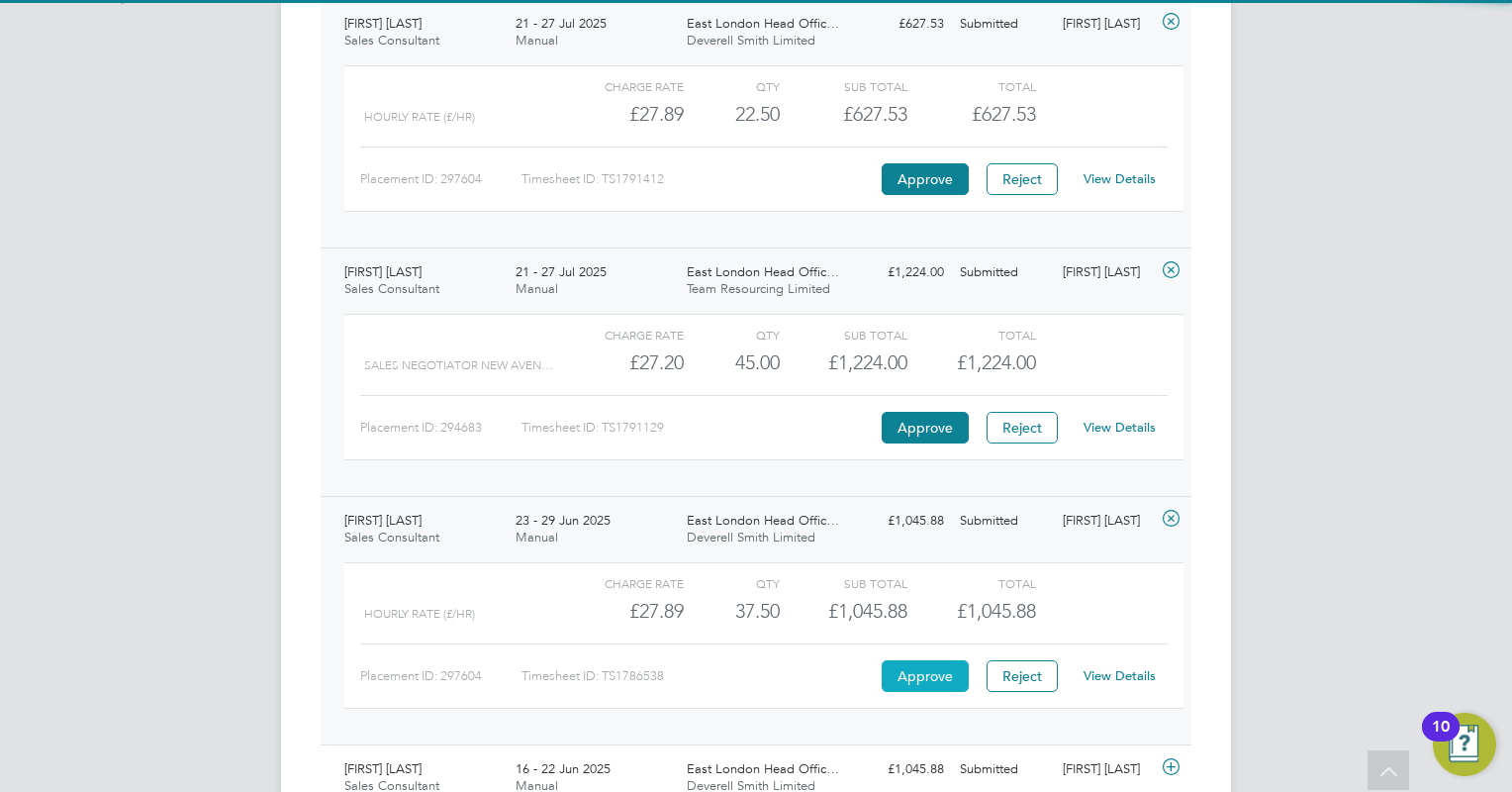 click on "Approve" 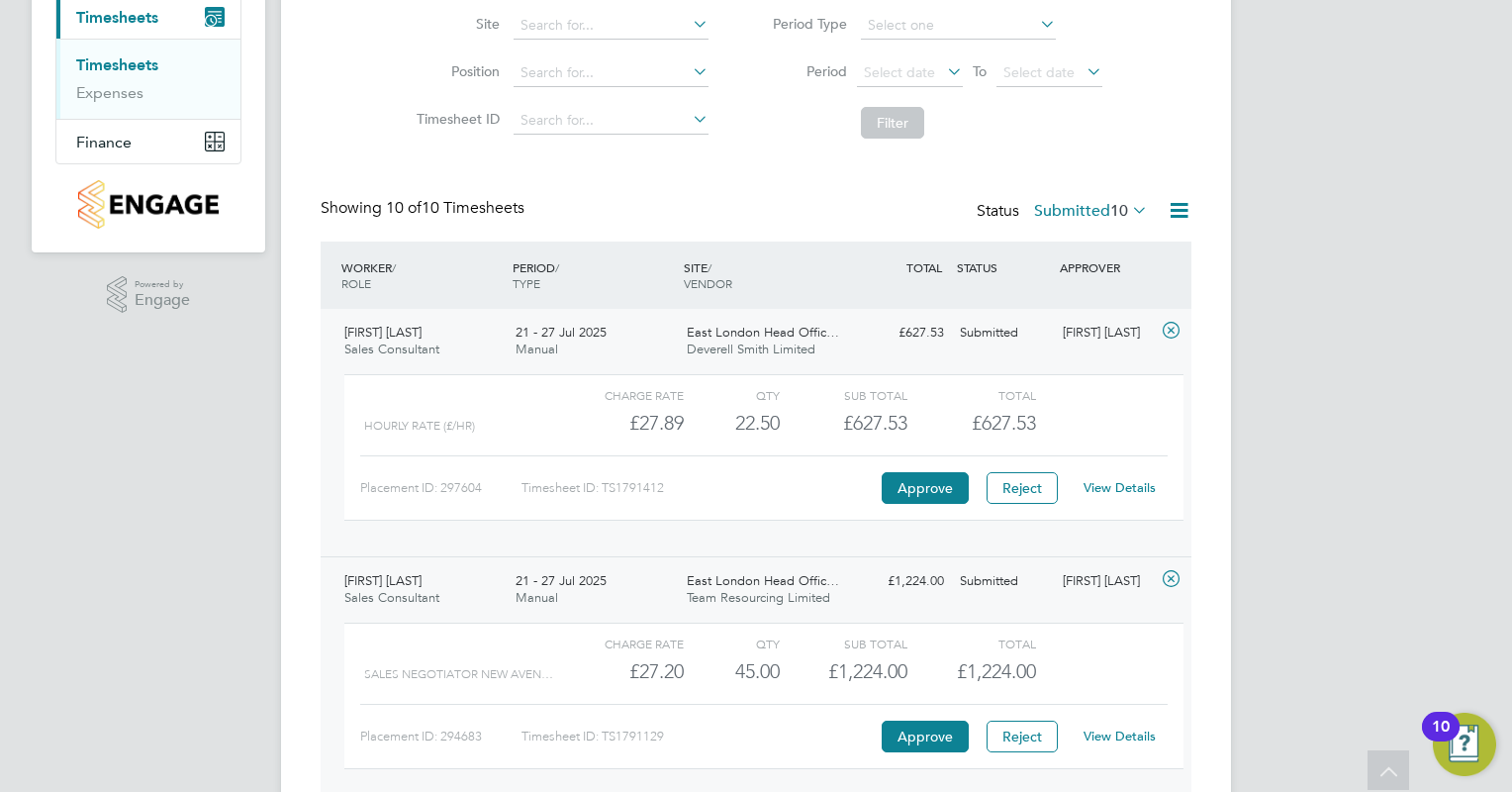 scroll, scrollTop: 99, scrollLeft: 0, axis: vertical 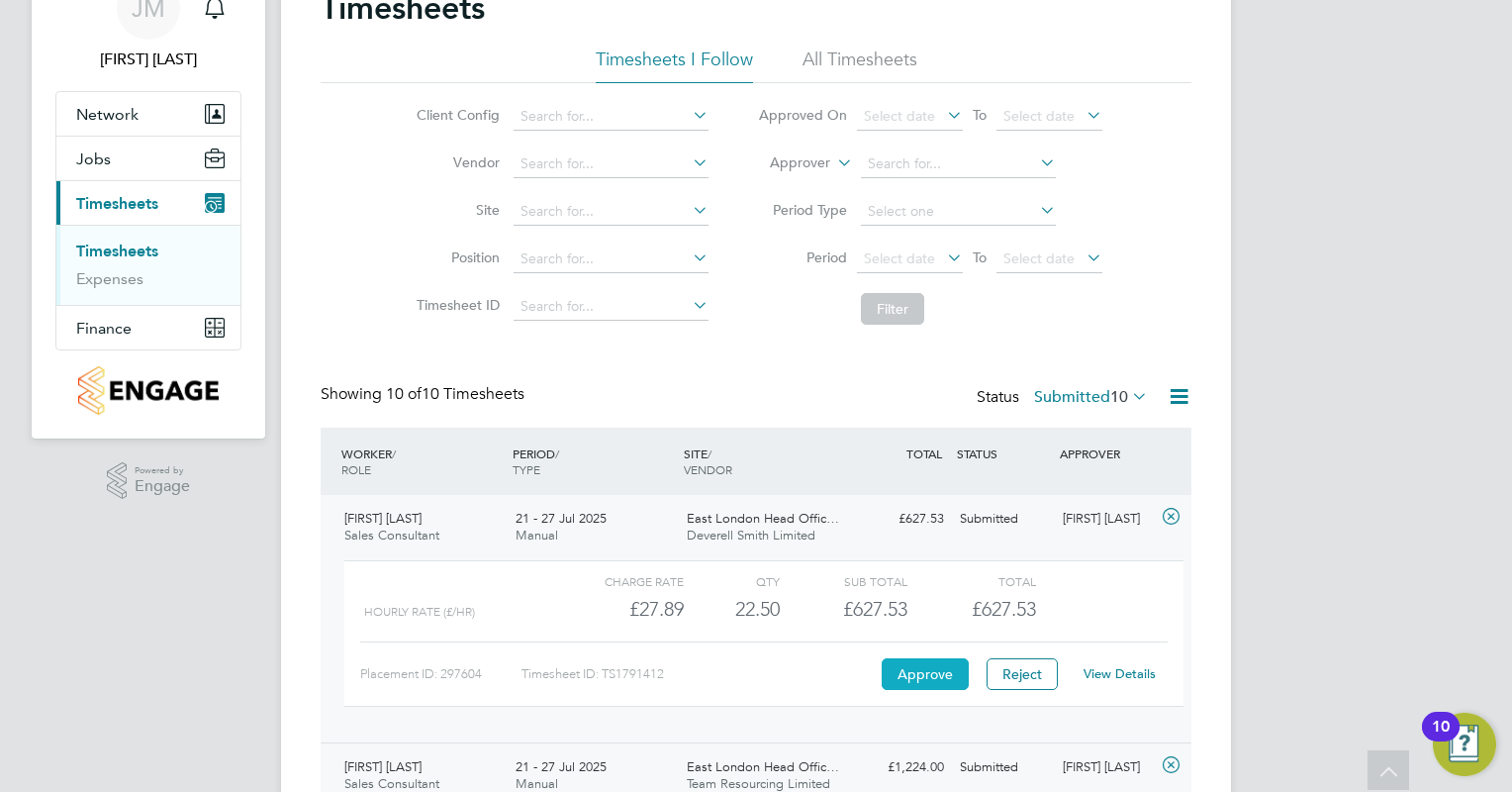 click on "Approve" 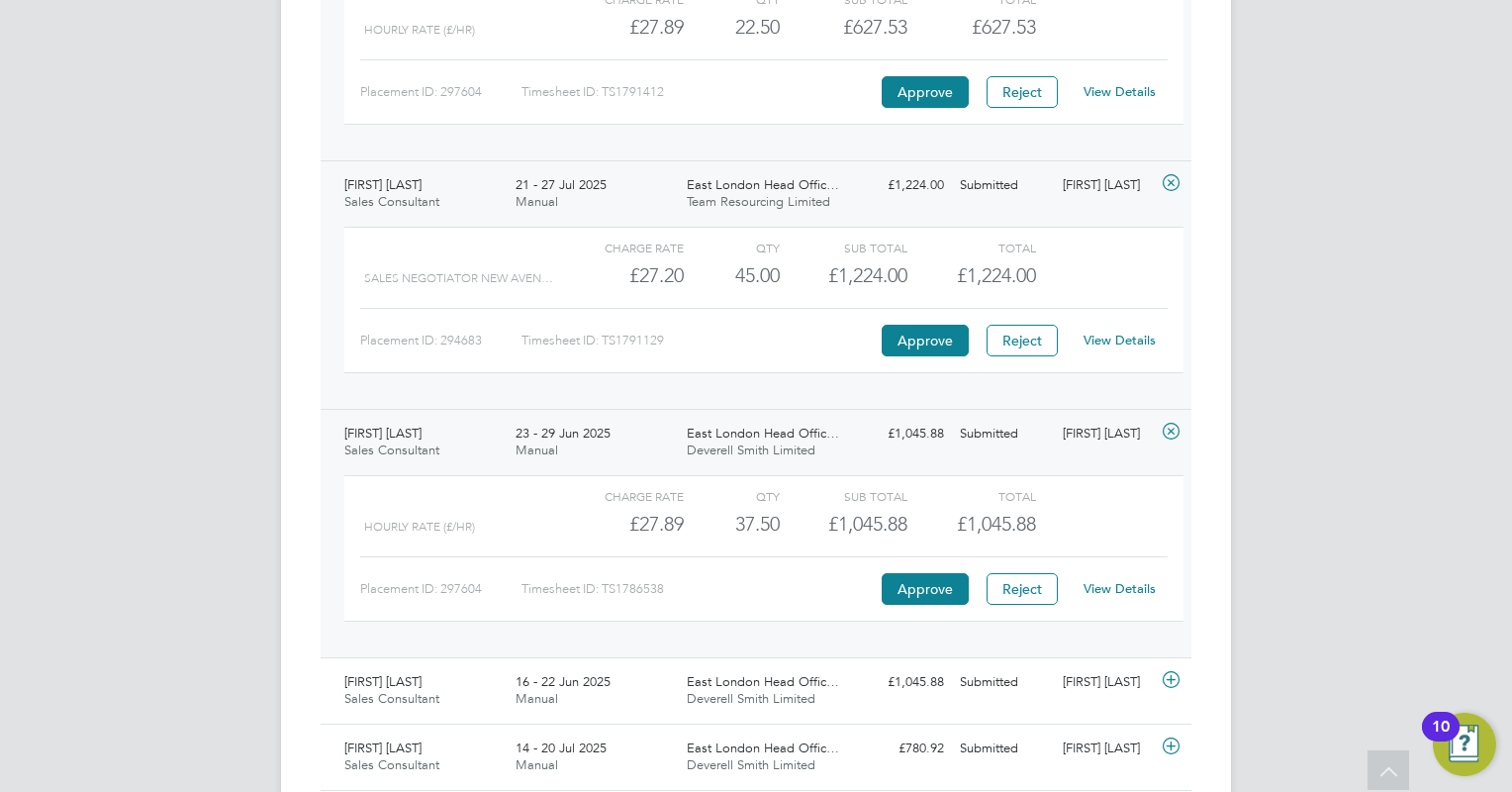 scroll, scrollTop: 483, scrollLeft: 0, axis: vertical 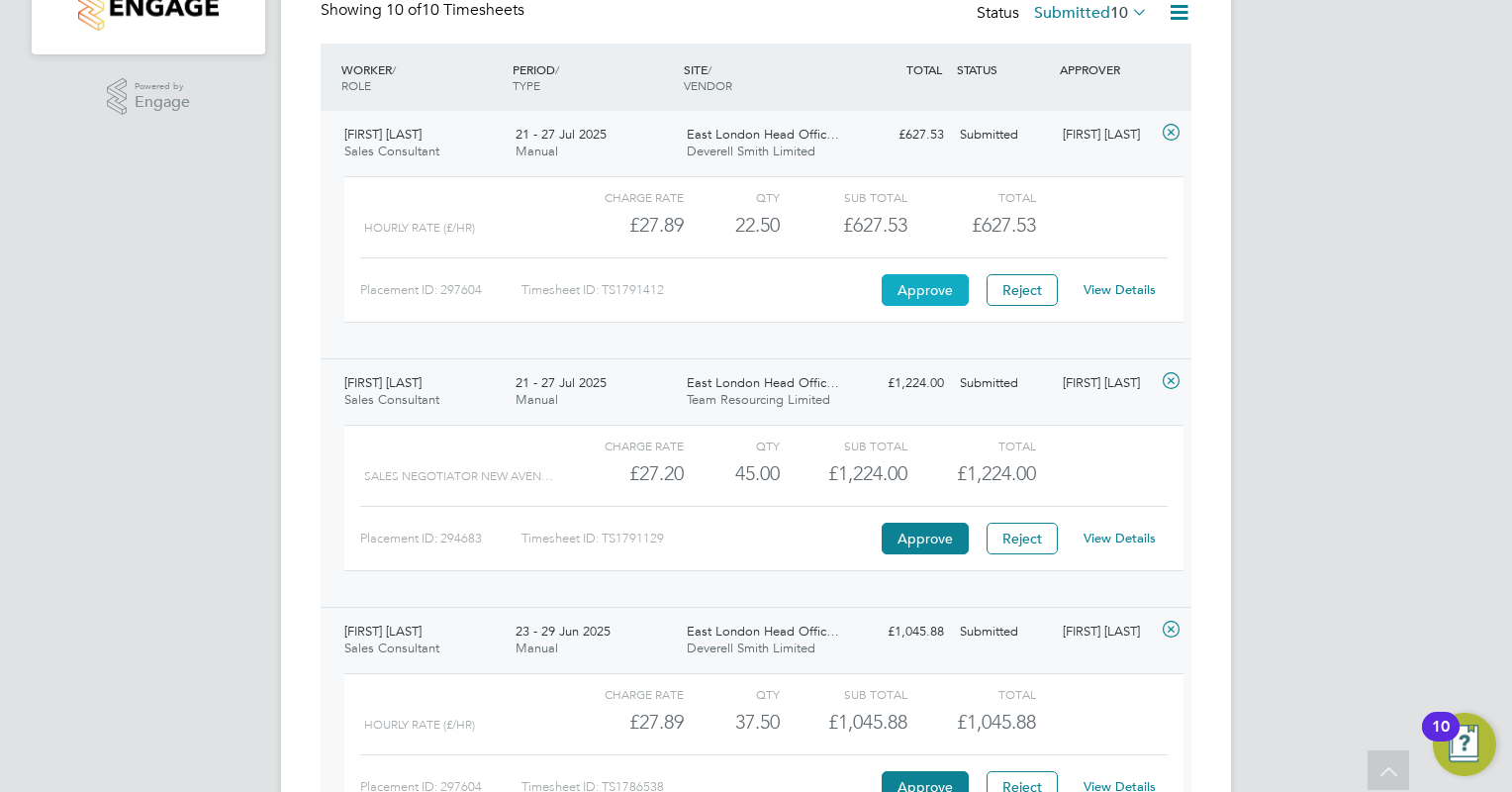 click on "Approve" 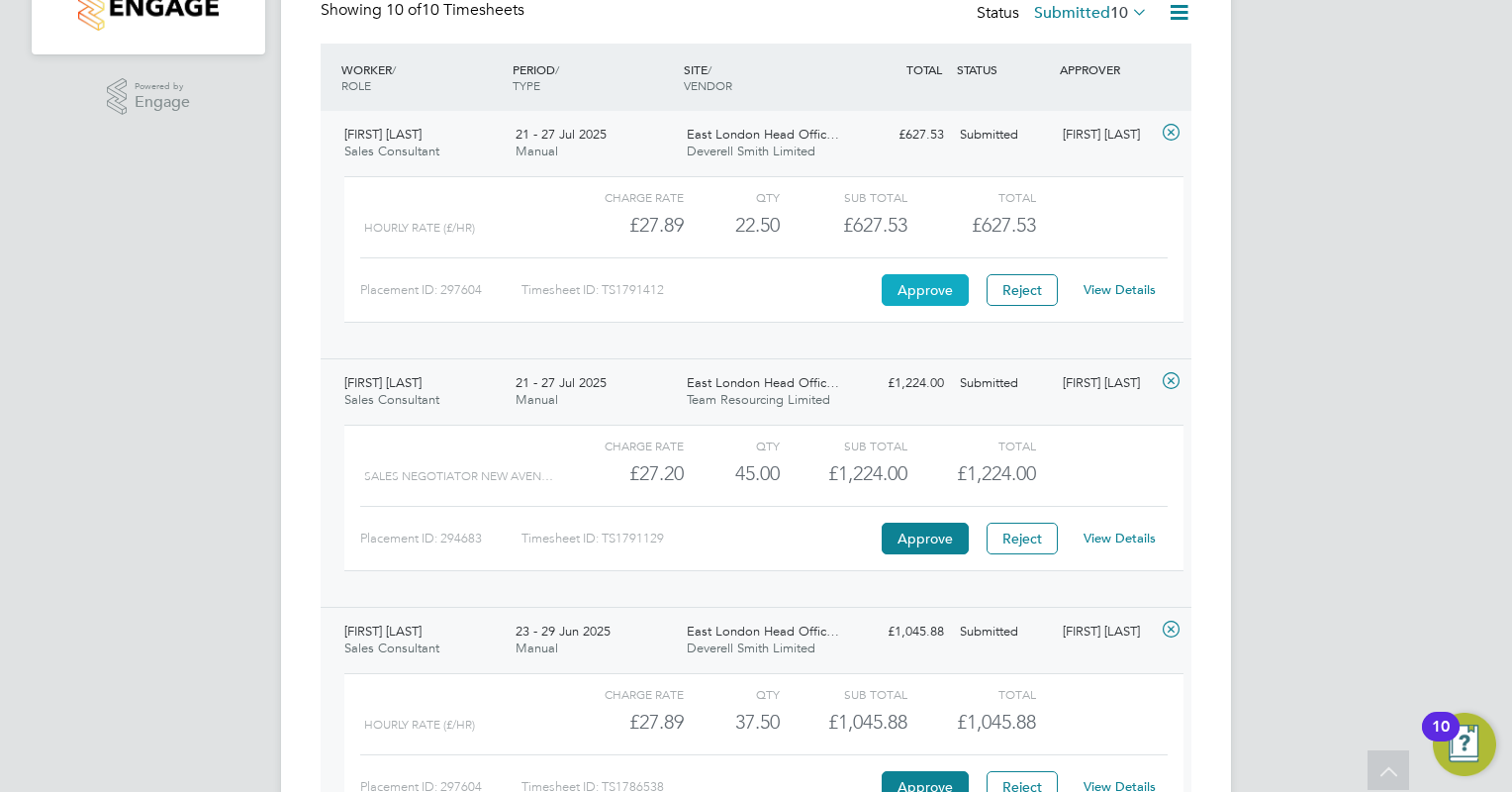 click on "Approve" 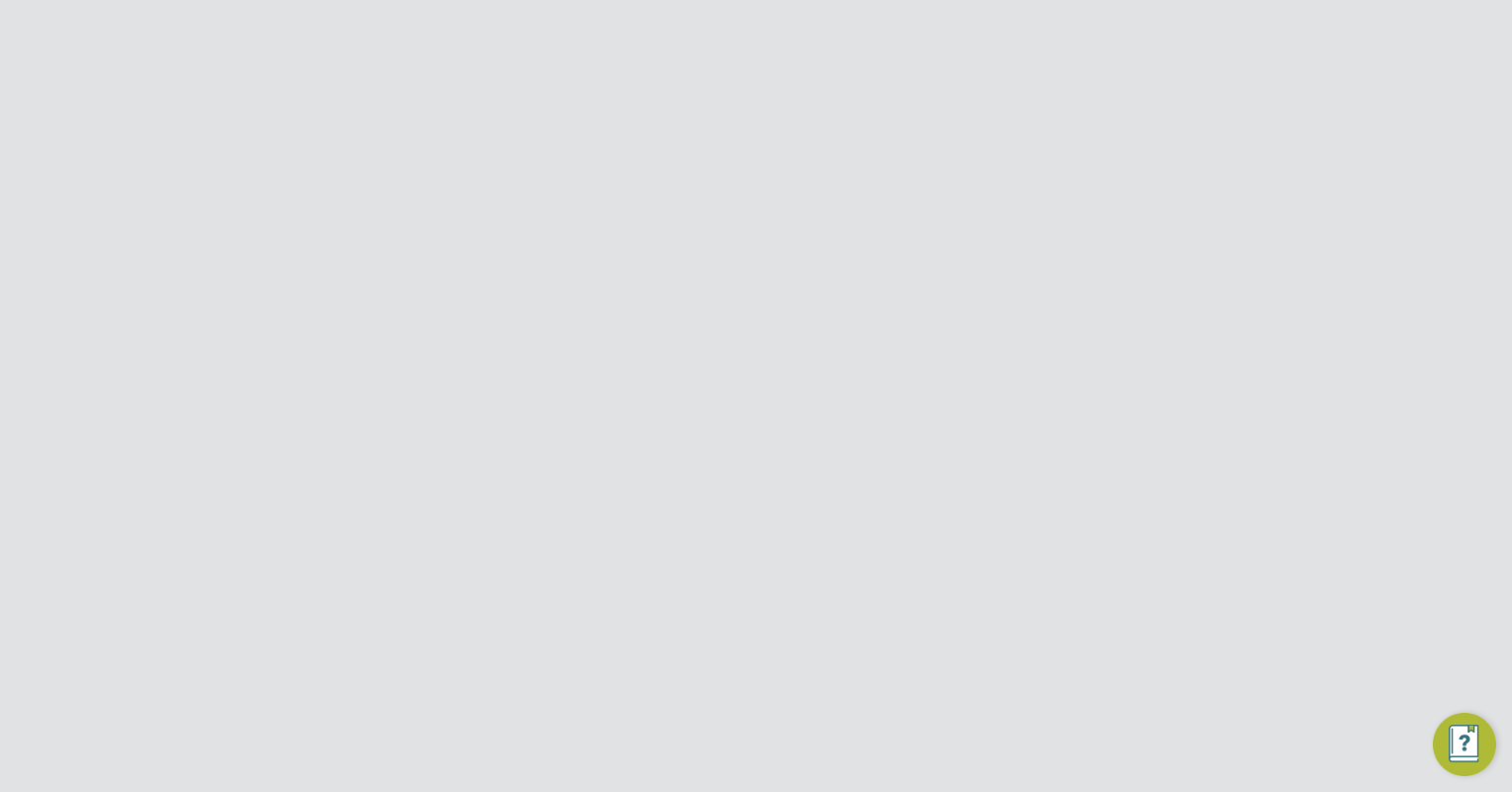 scroll, scrollTop: 0, scrollLeft: 0, axis: both 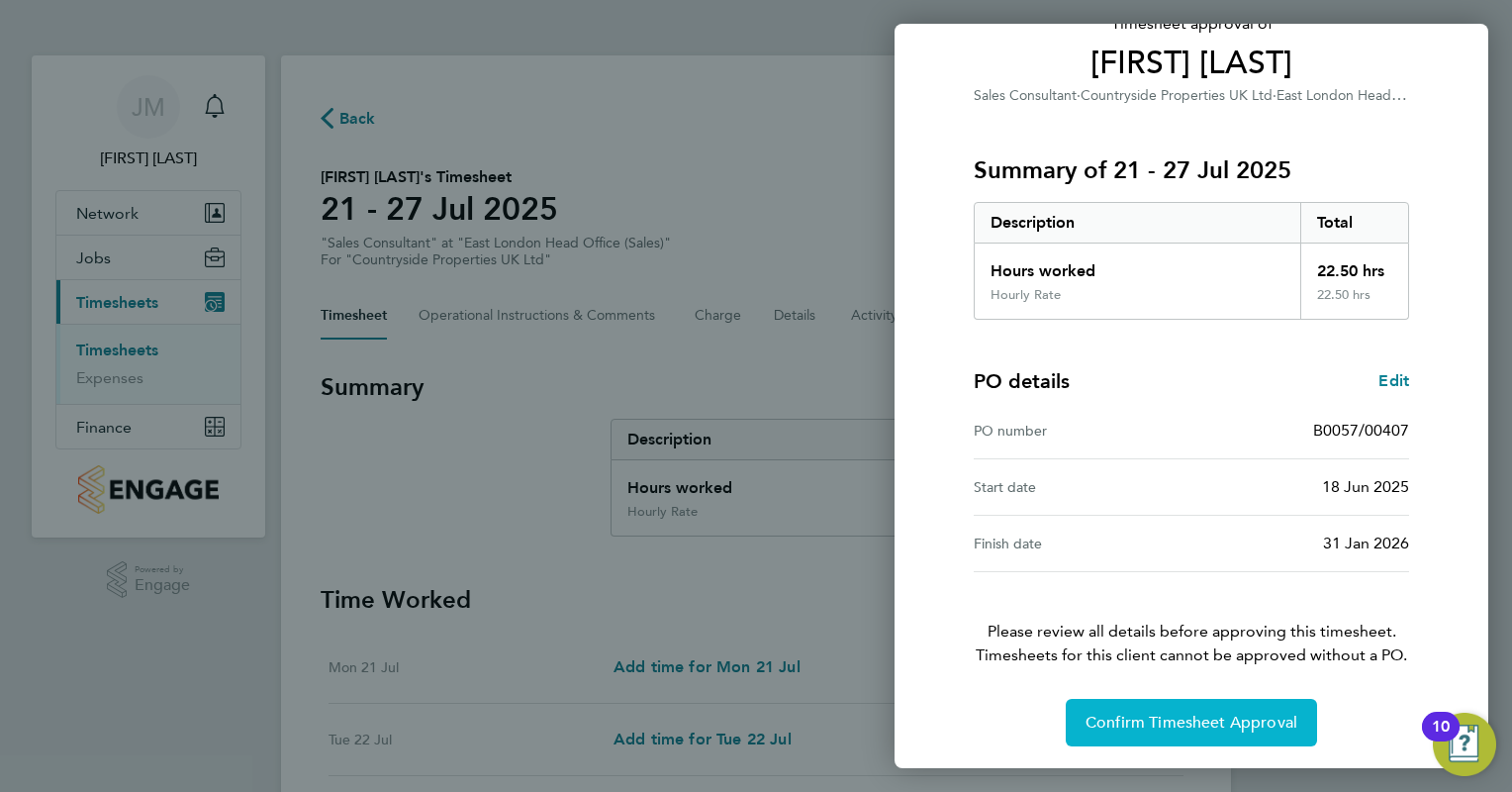 click on "Confirm Timesheet Approval" 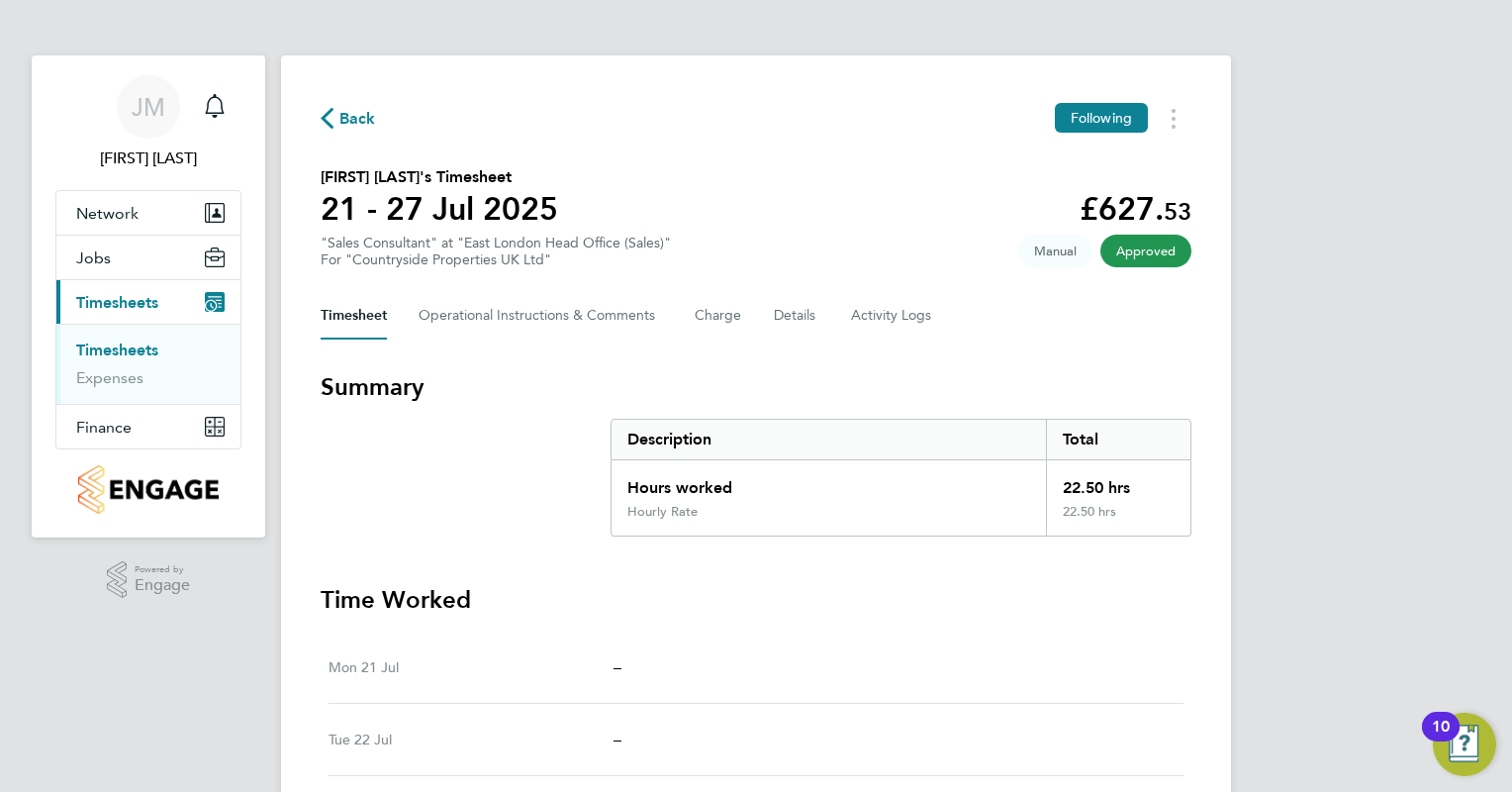 click on "Approved" 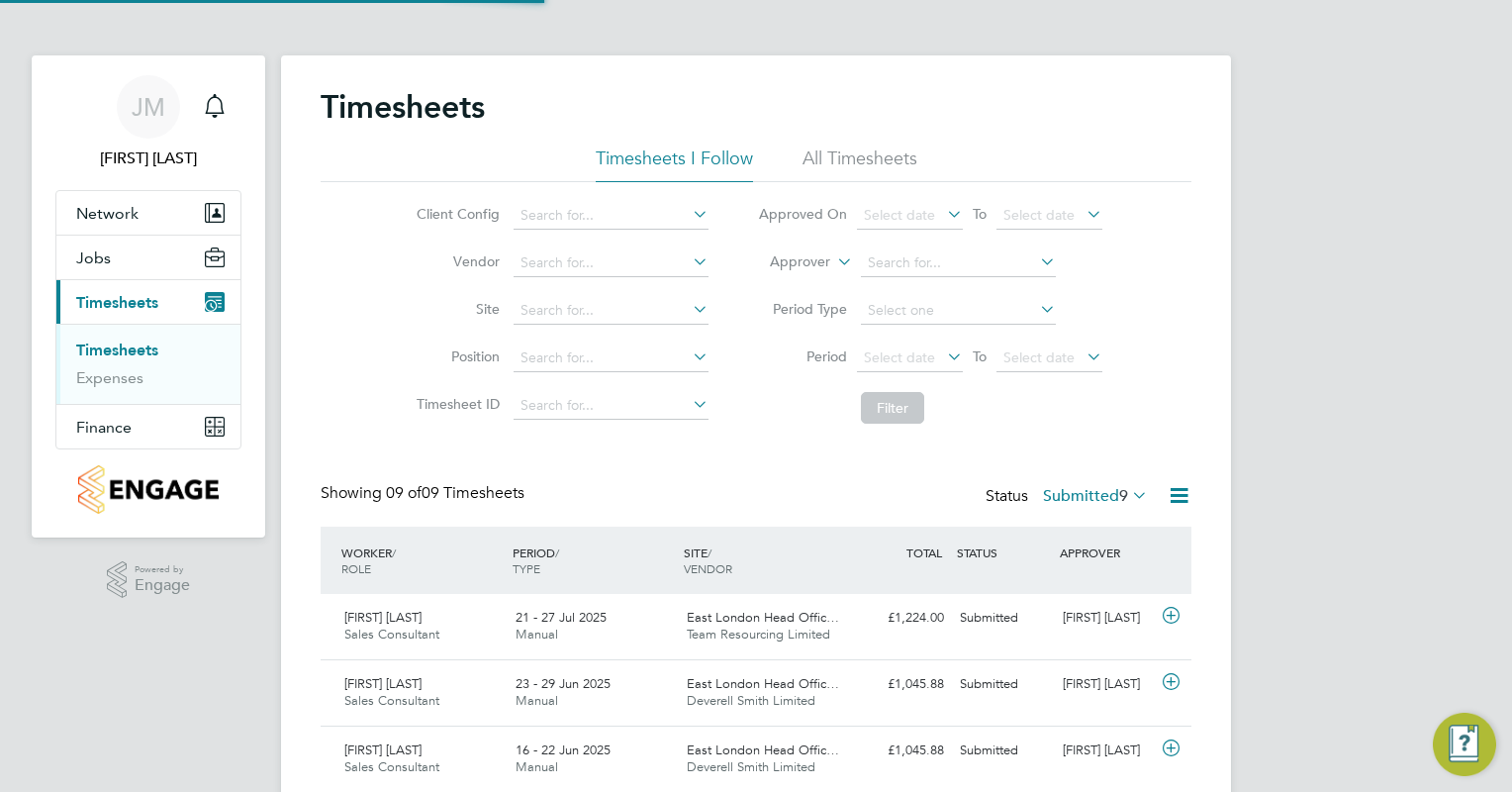 scroll, scrollTop: 9, scrollLeft: 10, axis: both 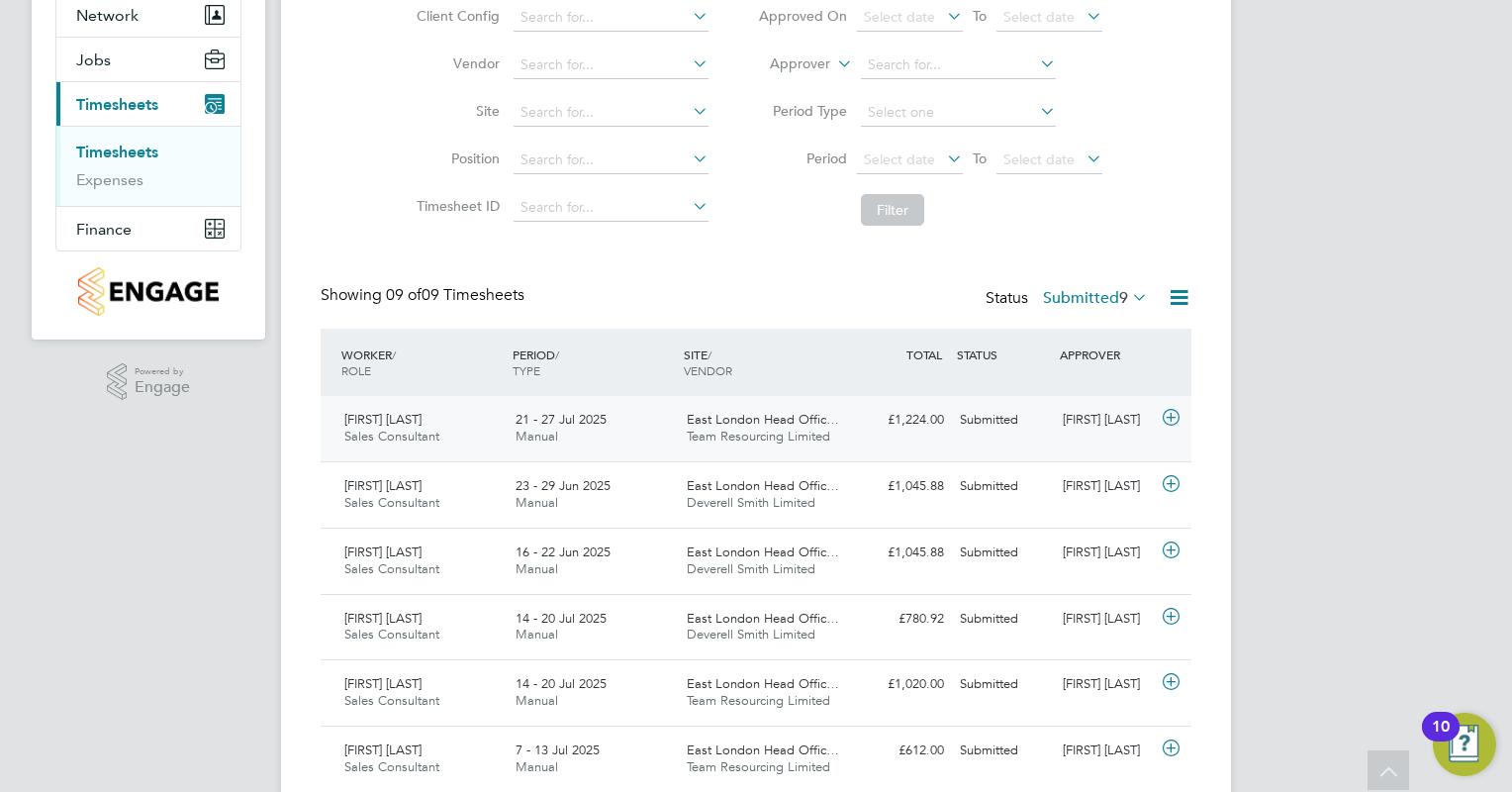 click 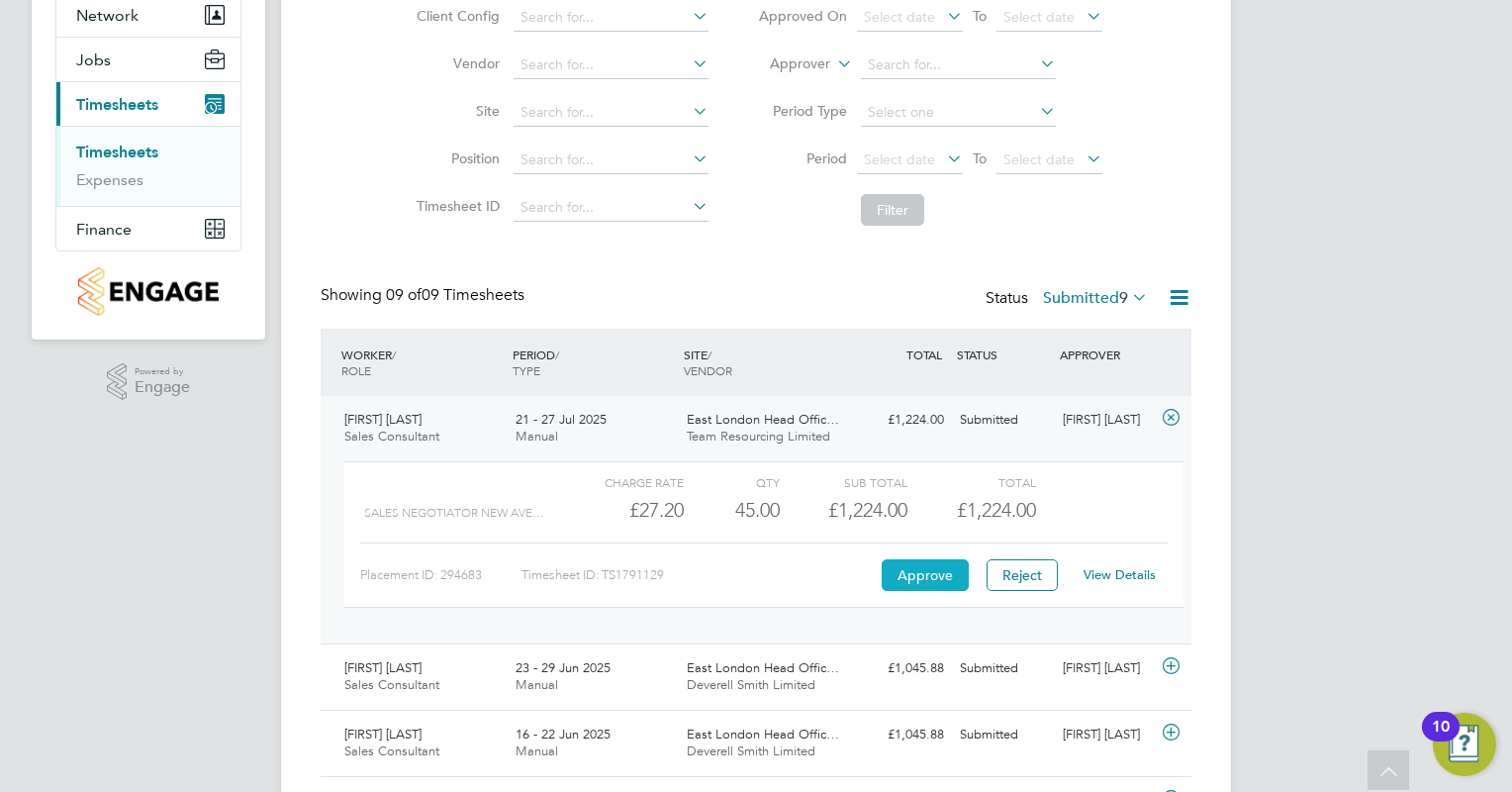 click on "Approve" 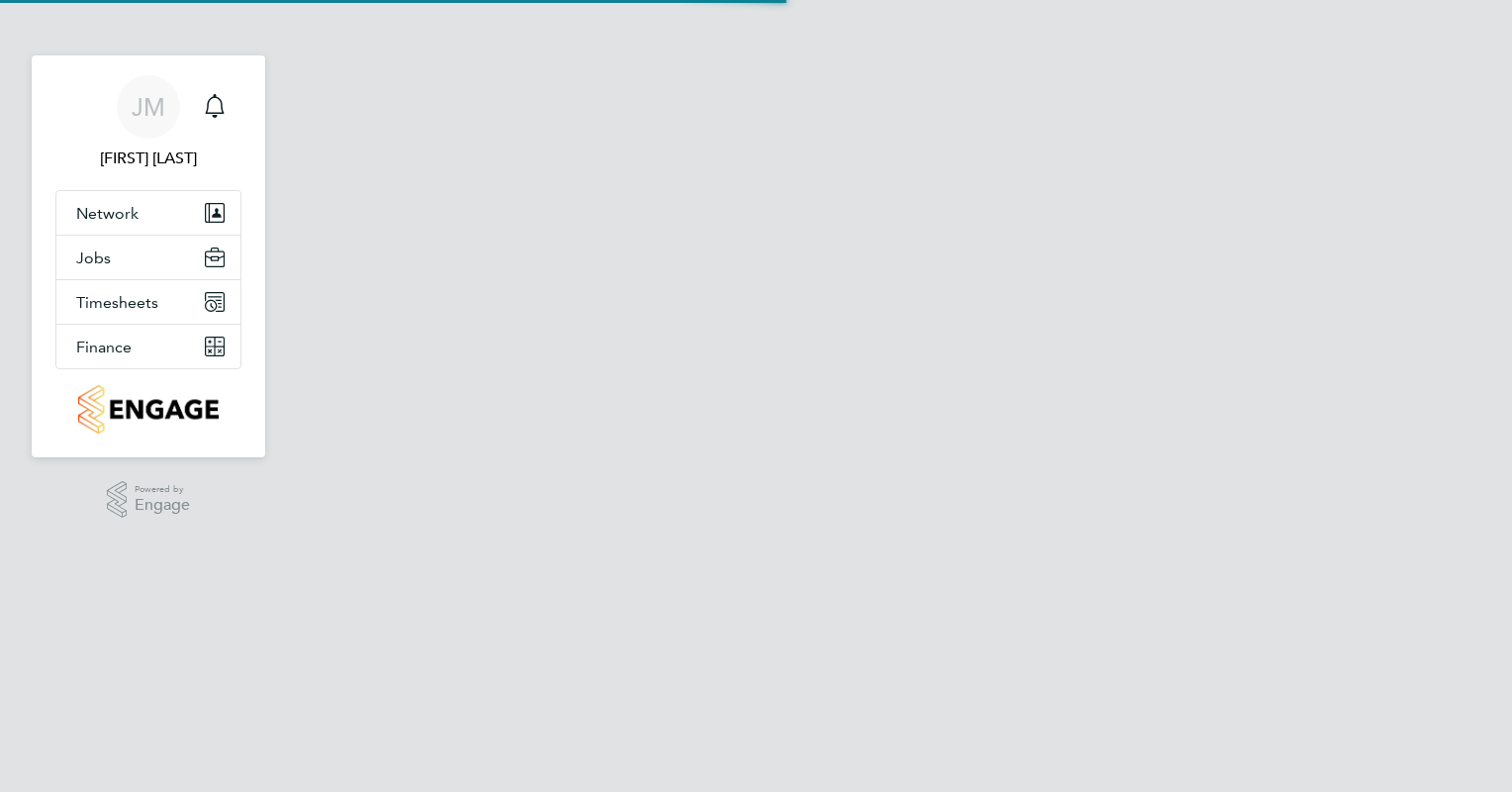 scroll, scrollTop: 0, scrollLeft: 0, axis: both 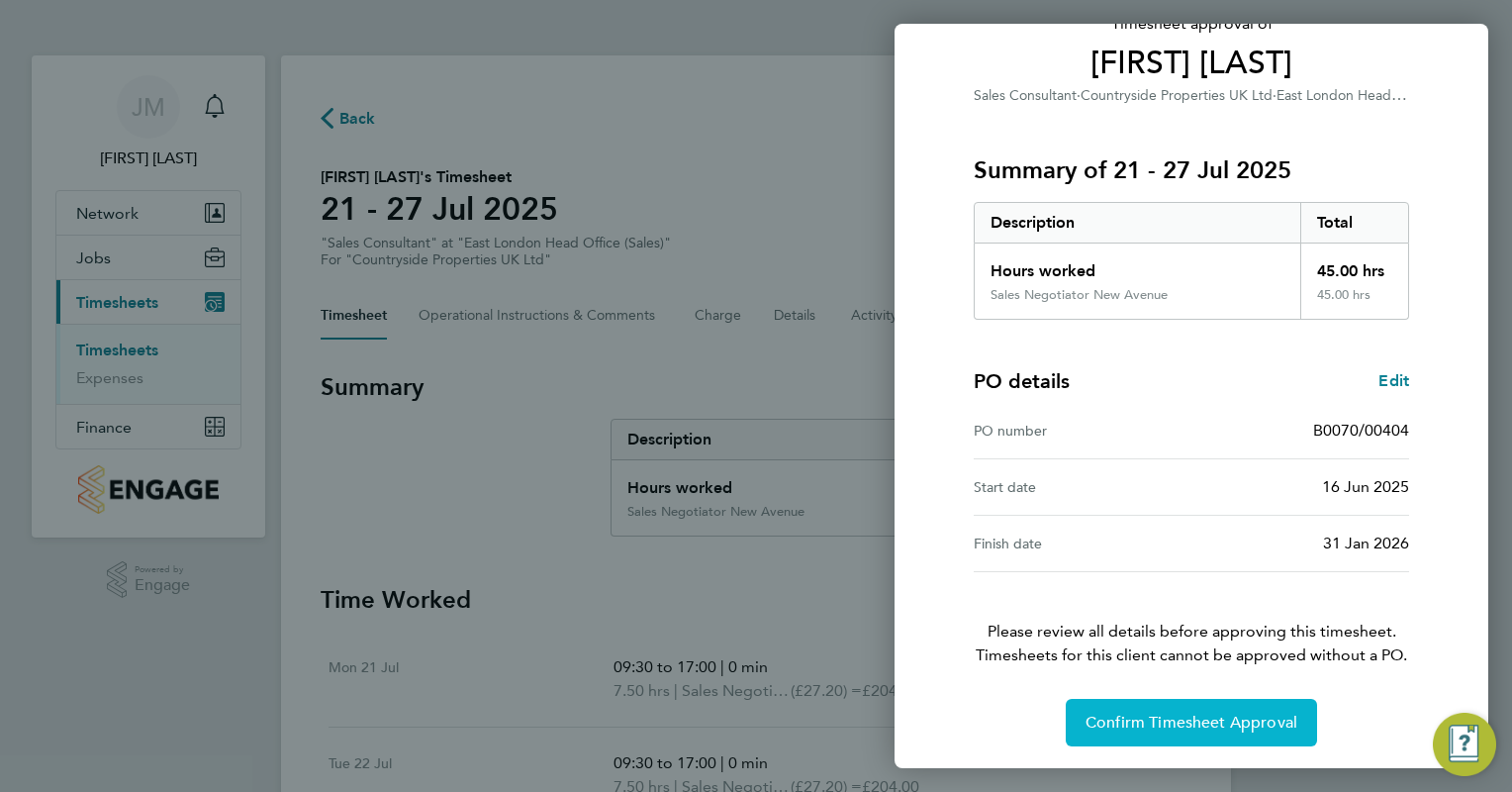 click on "Confirm Timesheet Approval" 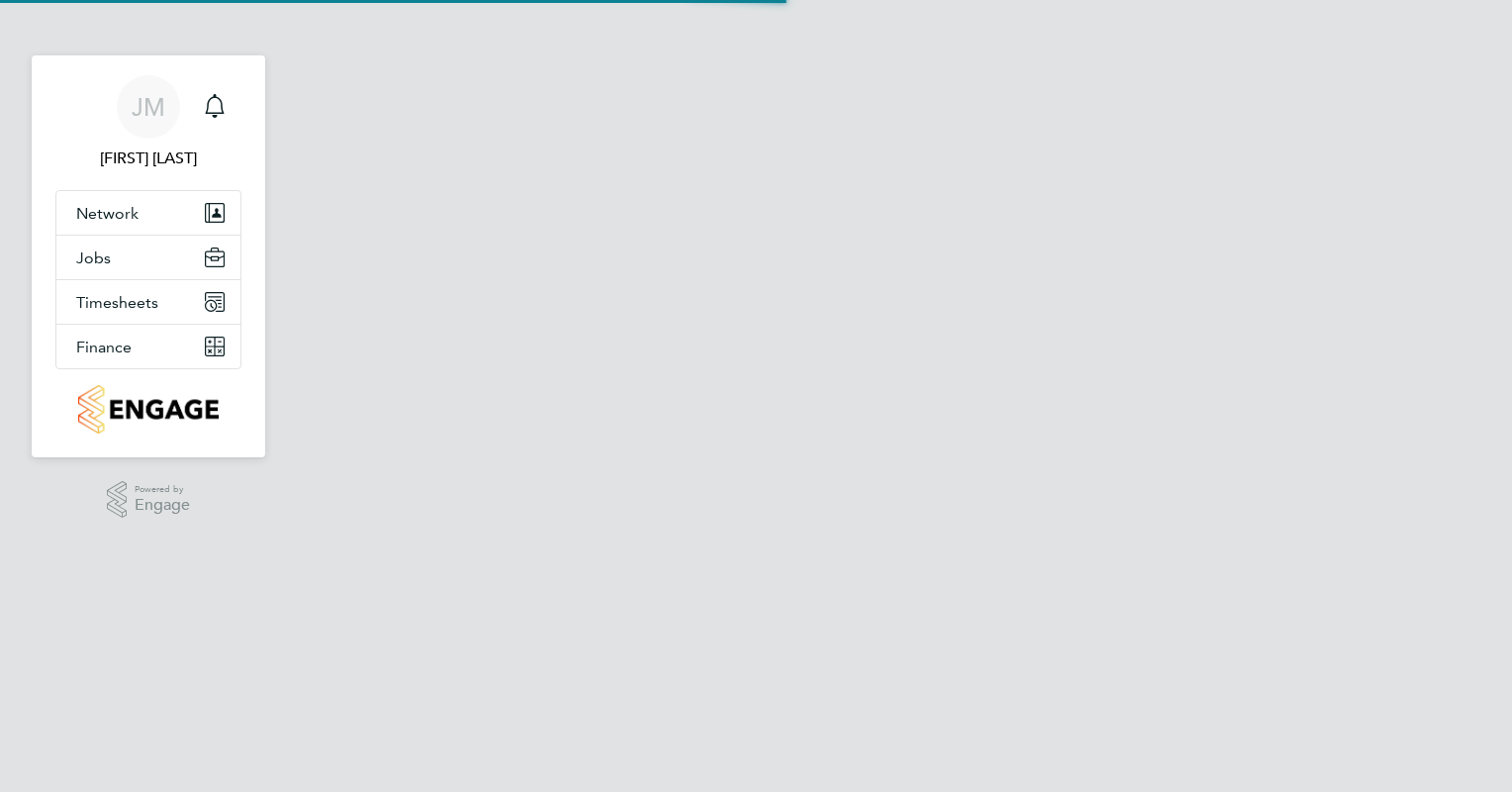 scroll, scrollTop: 0, scrollLeft: 0, axis: both 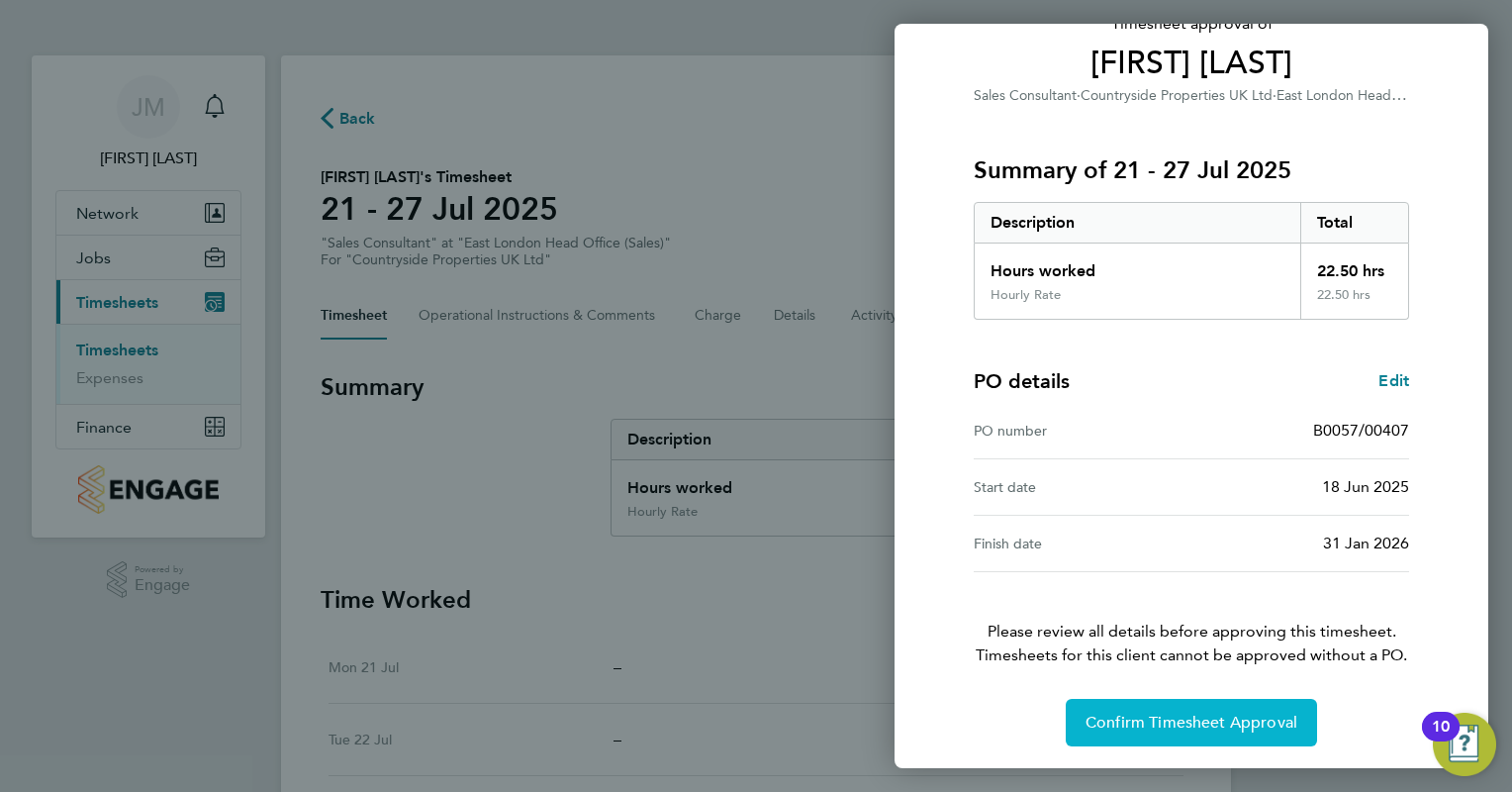 click on "Confirm Timesheet Approval" 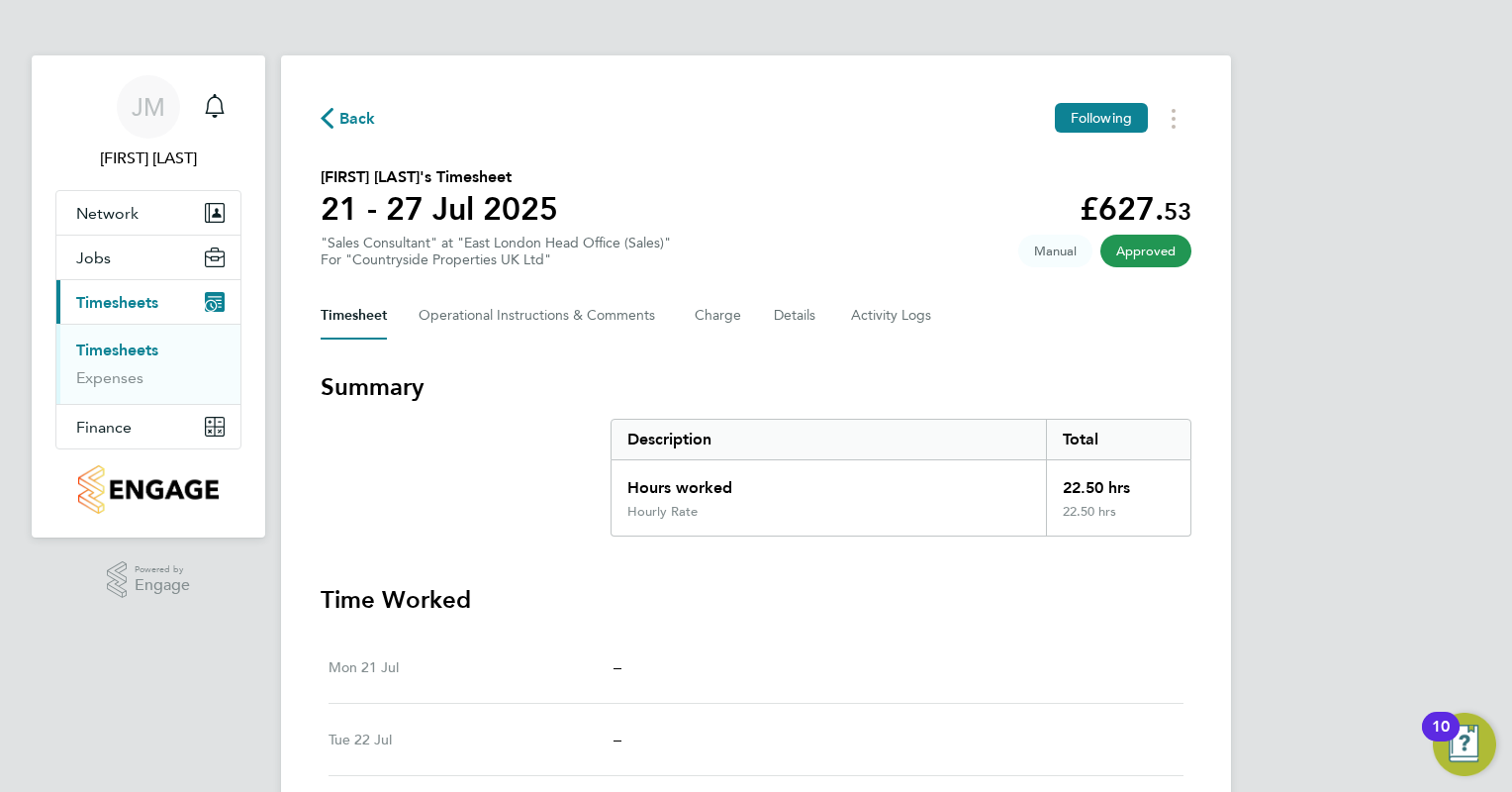 click on "Approved" 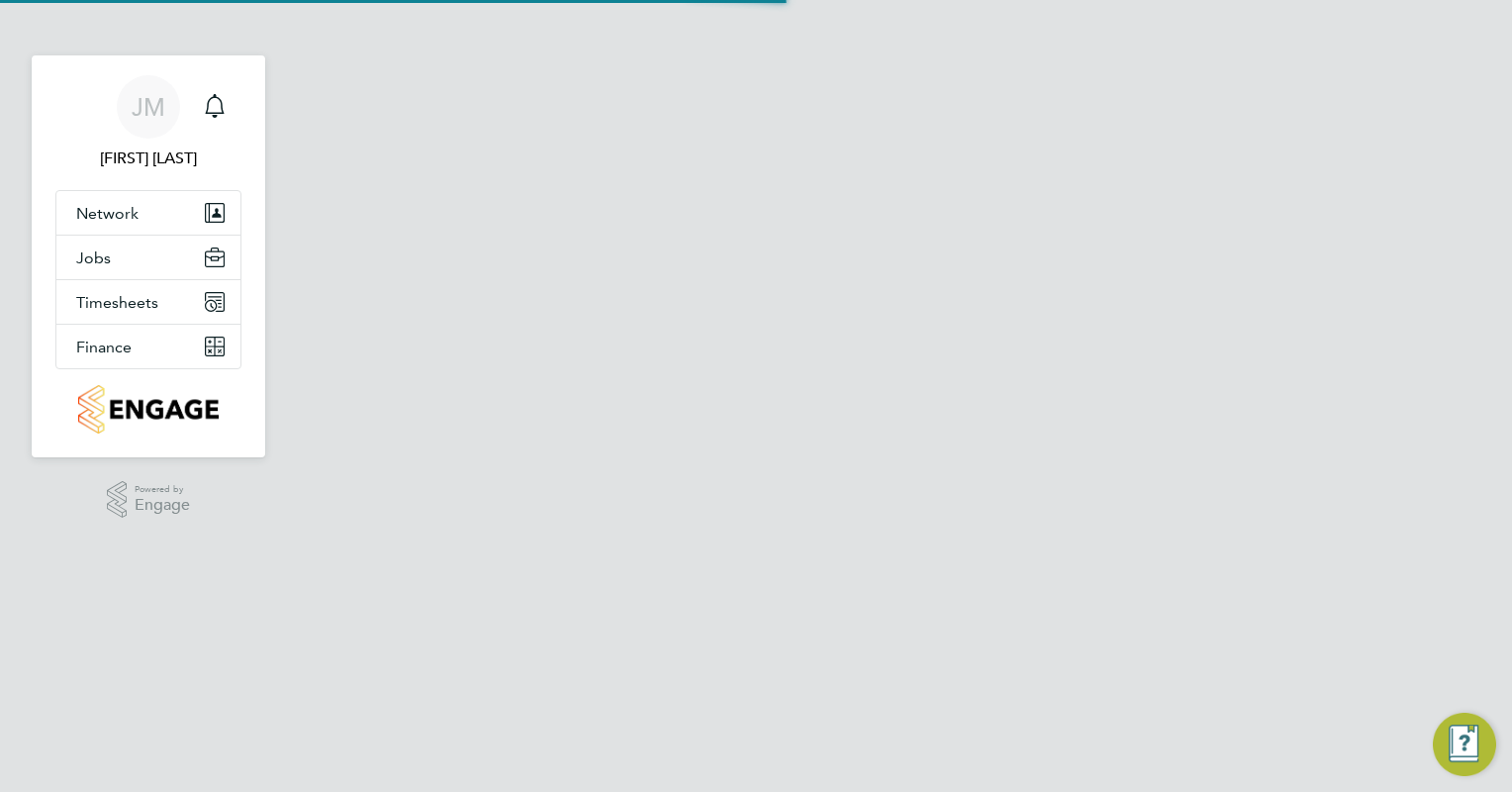 scroll, scrollTop: 0, scrollLeft: 0, axis: both 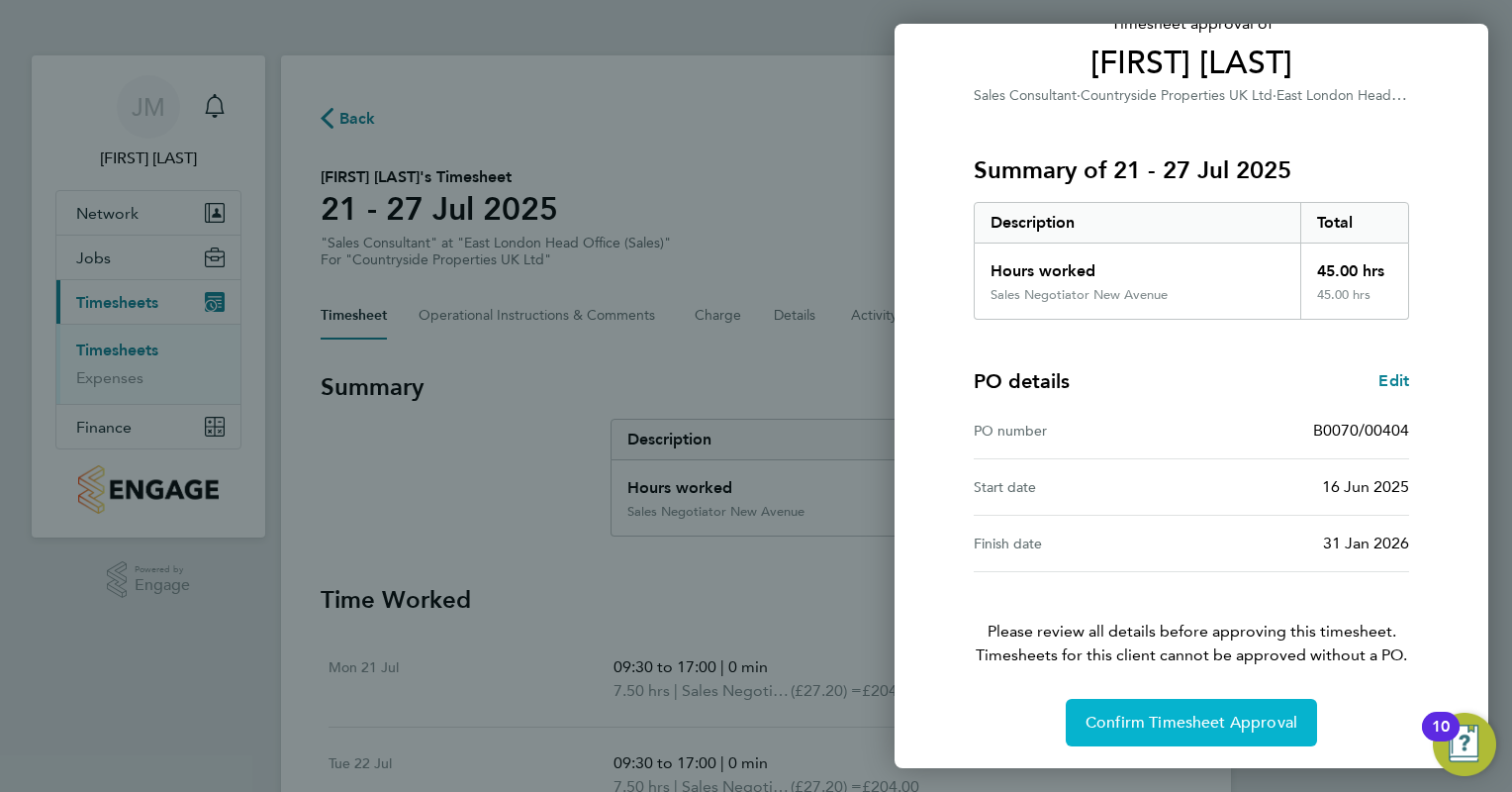 click on "Confirm Timesheet Approval" 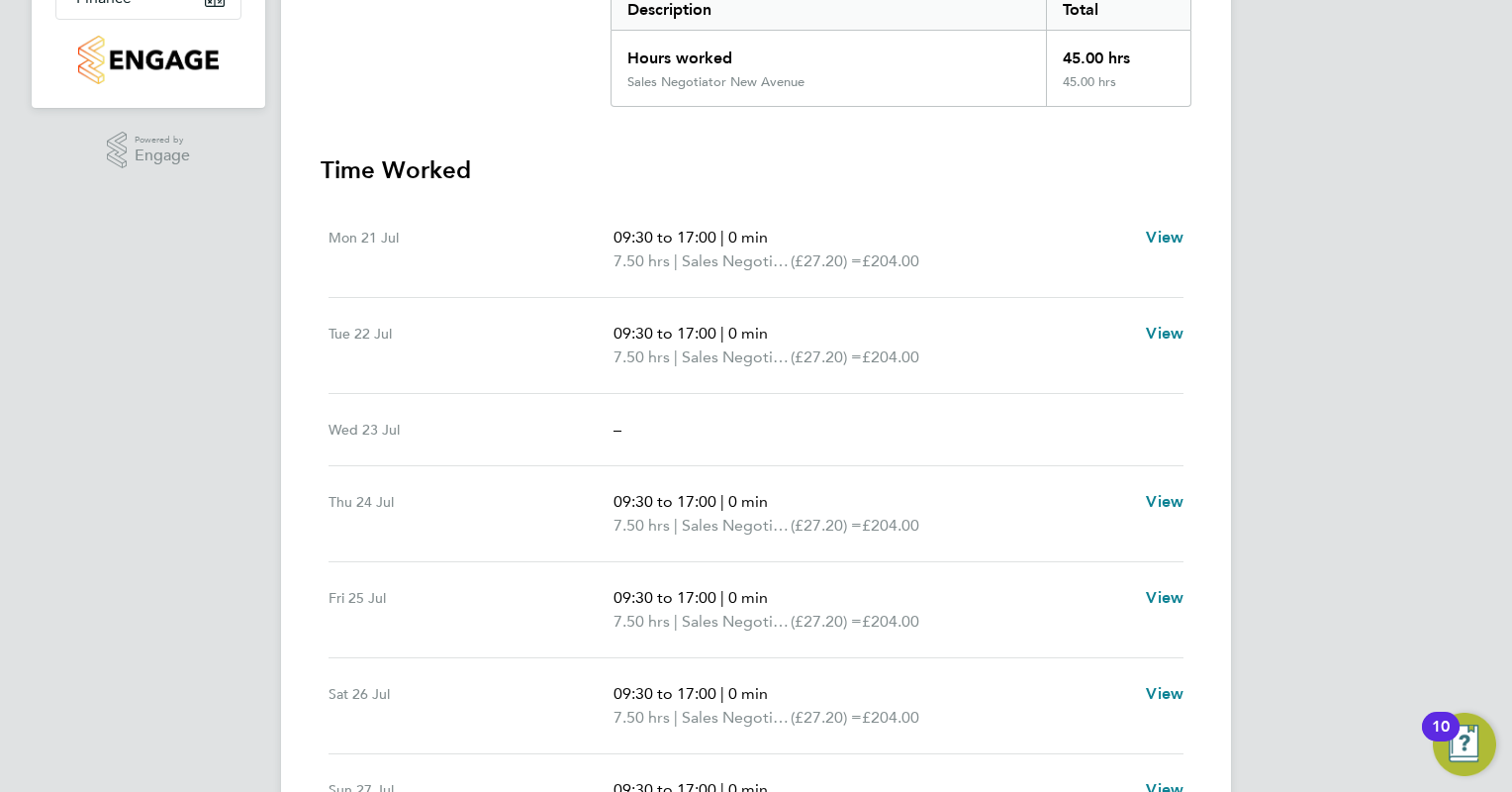 scroll, scrollTop: 396, scrollLeft: 0, axis: vertical 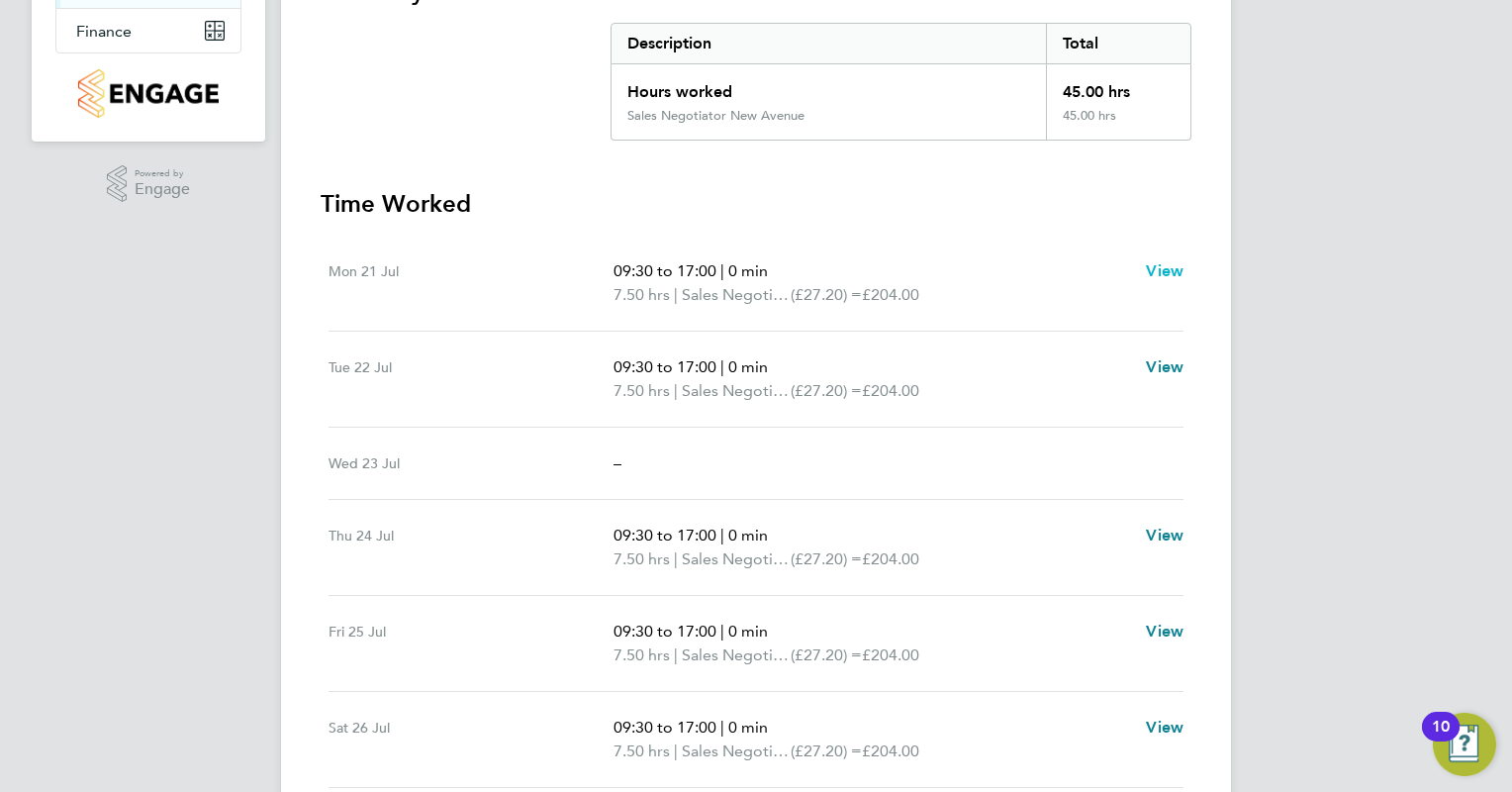 click on "View" at bounding box center [1165, 270] 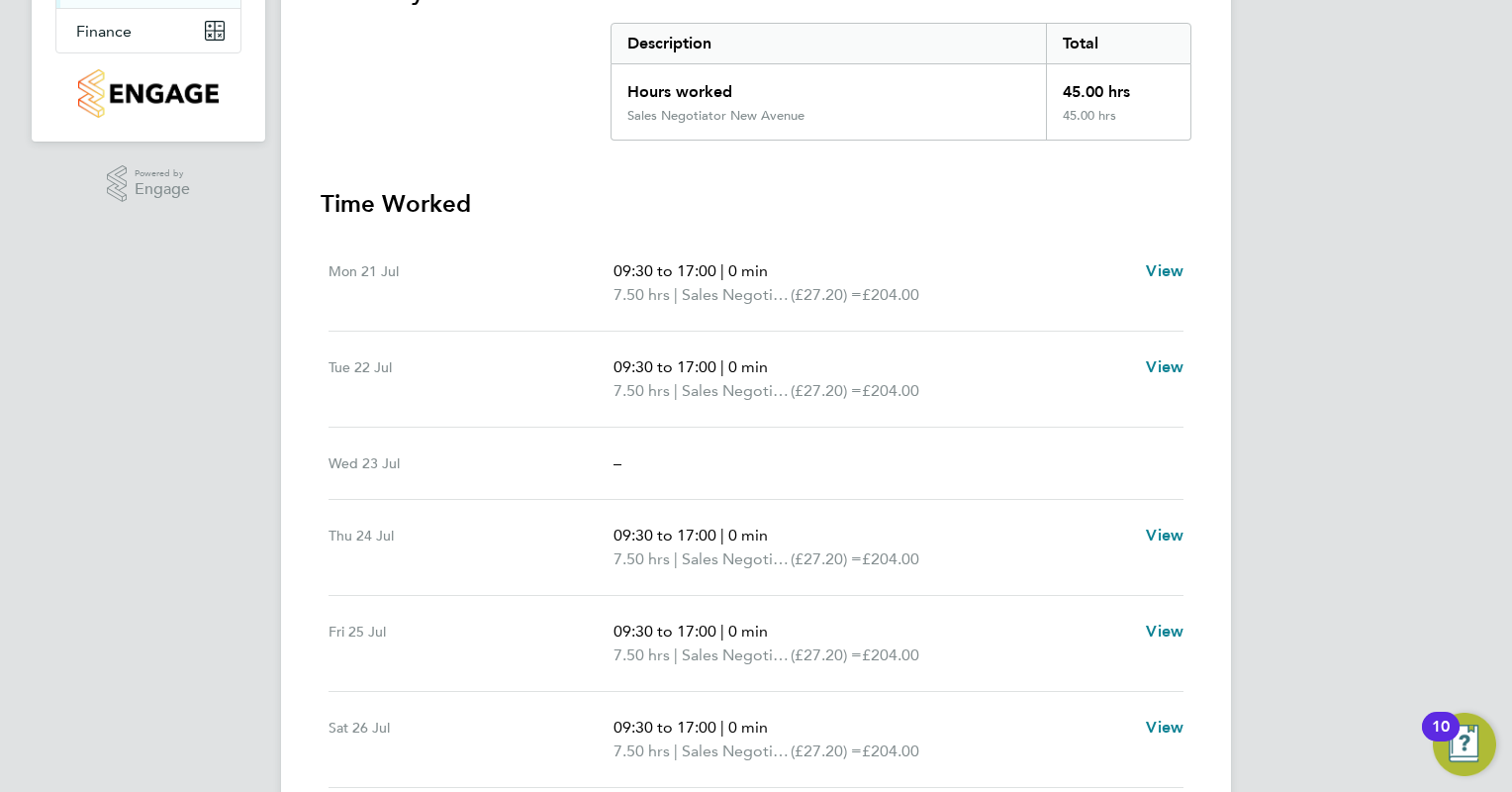 scroll, scrollTop: 0, scrollLeft: 0, axis: both 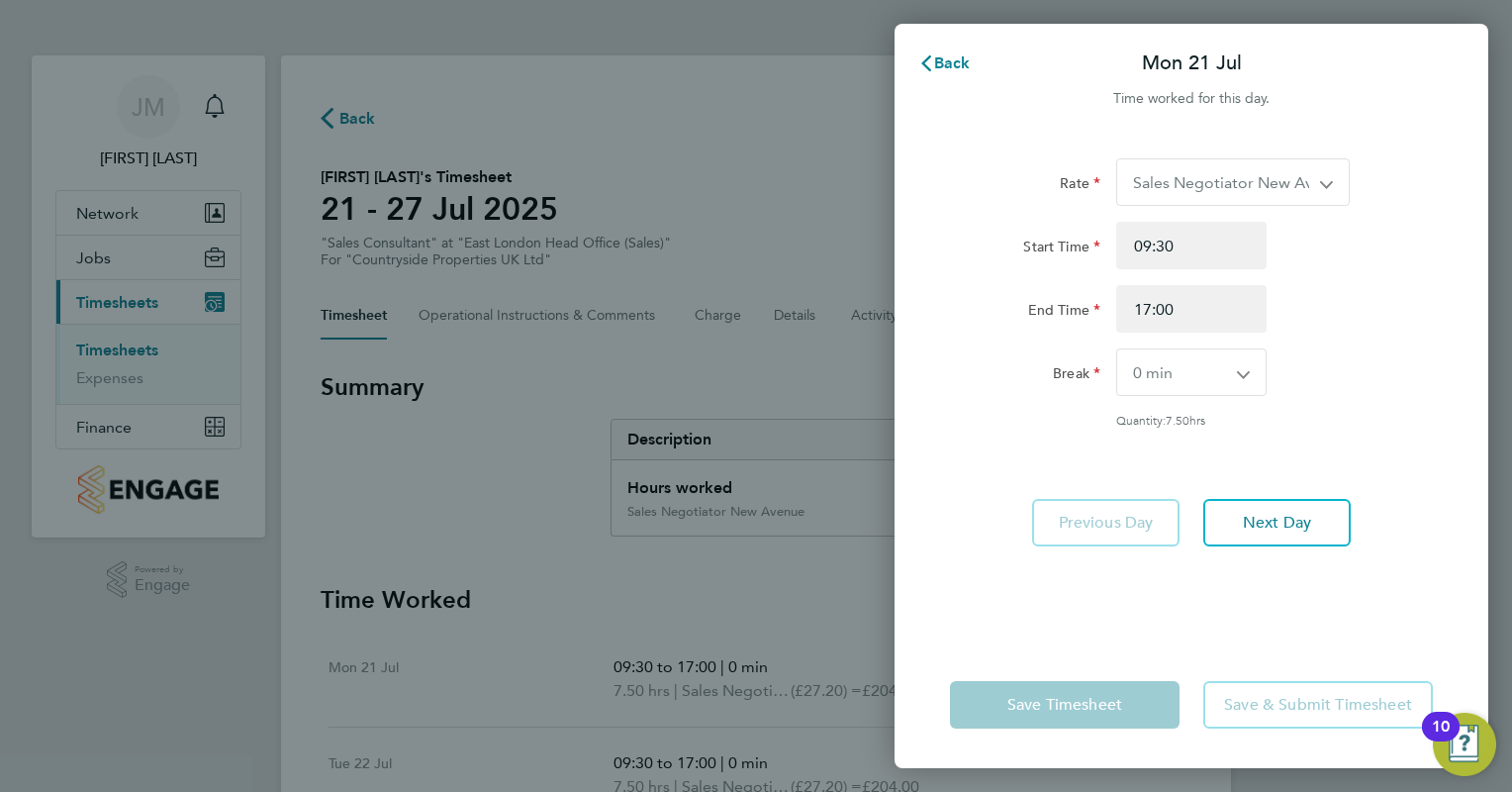 click on "Back  Mon 21 Jul   Time worked for this day.  Rate  Sales Negotiator New Avenue - 27.20
Start Time 09:30 End Time 17:00 Break  0 min   15 min   30 min   45 min   60 min   75 min   90 min
Quantity:  7.50  hrs   Previous Day   Next Day   Save Timesheet   Save & Submit Timesheet" 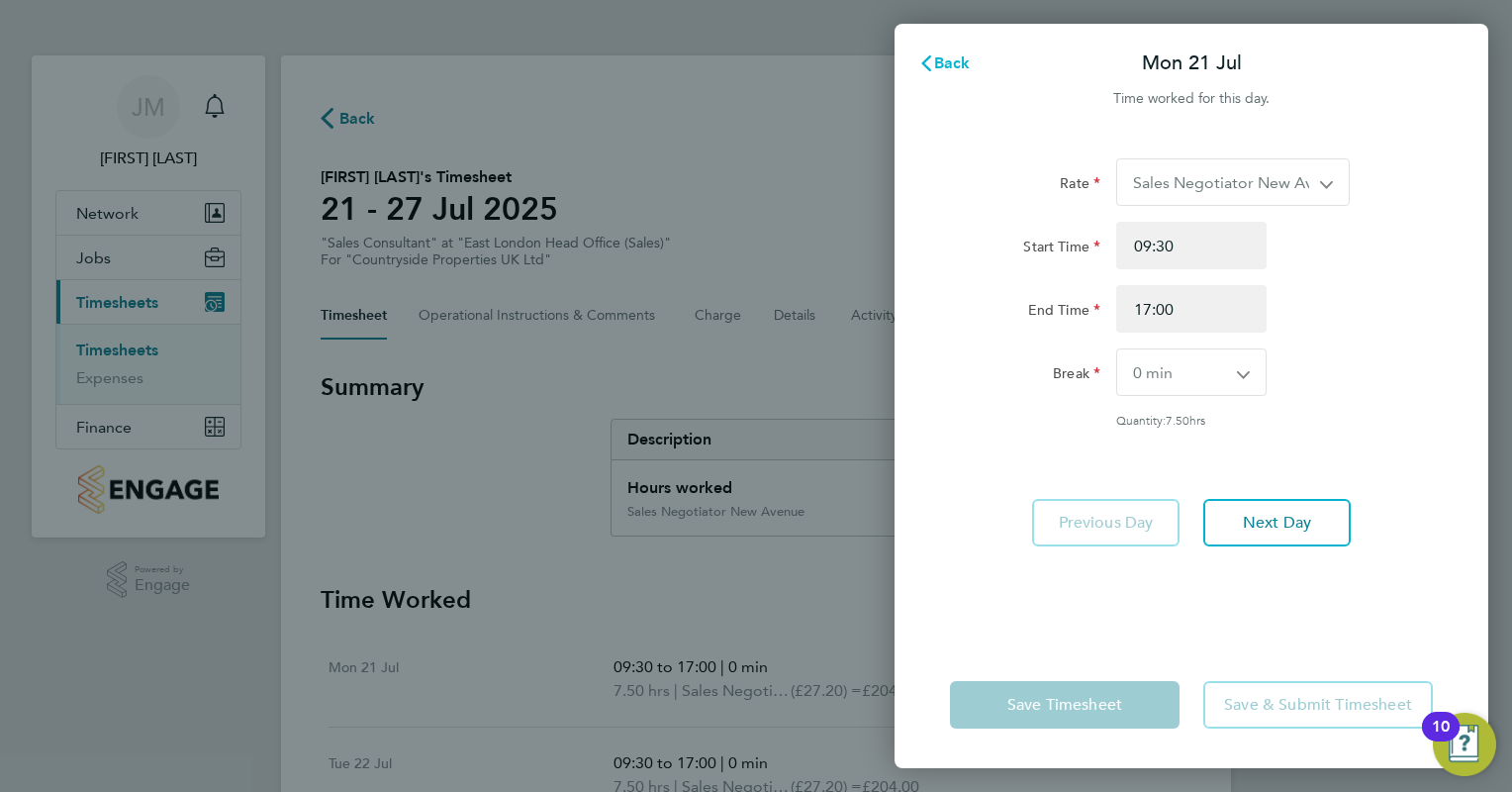 click 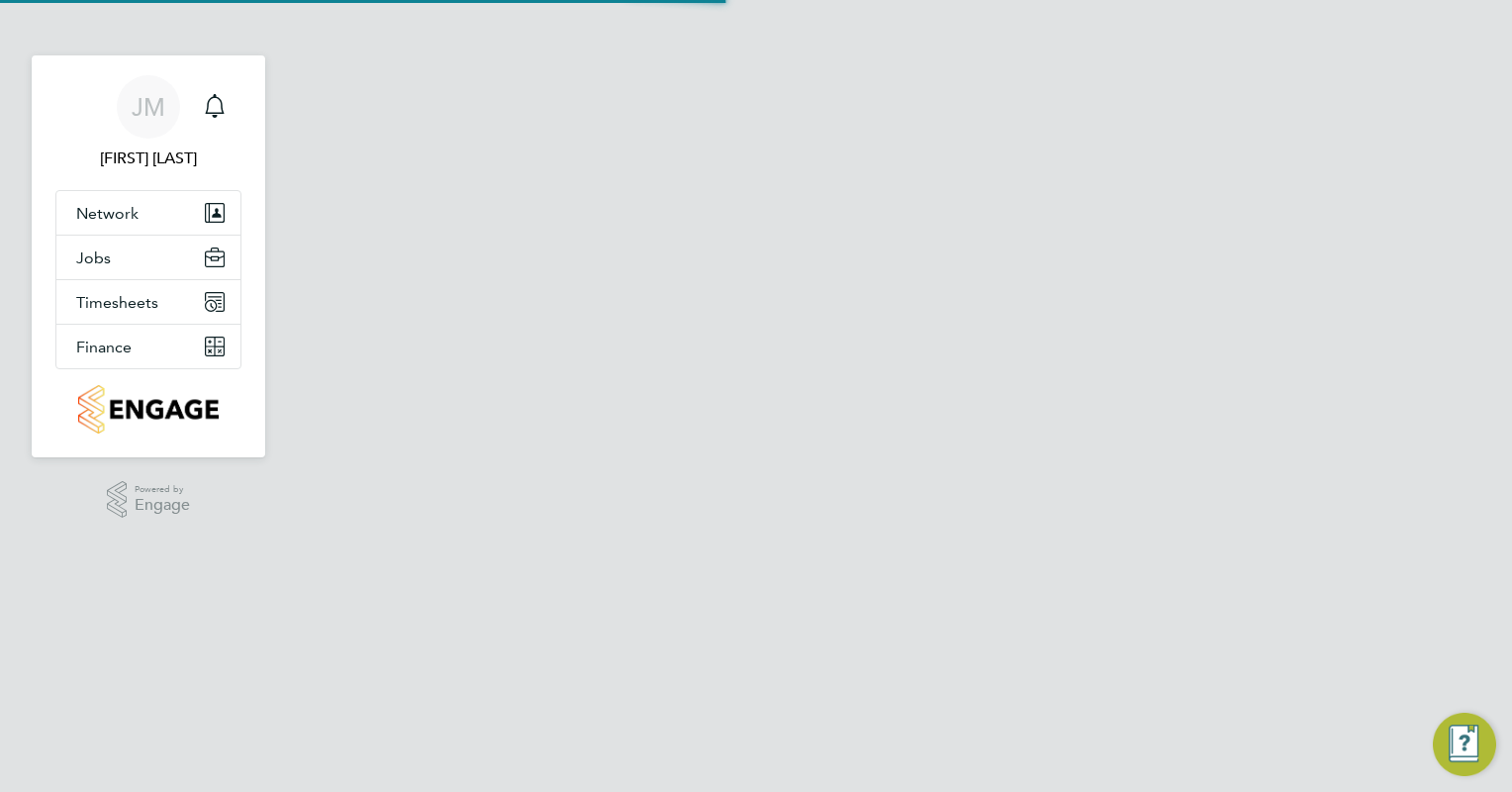scroll, scrollTop: 0, scrollLeft: 0, axis: both 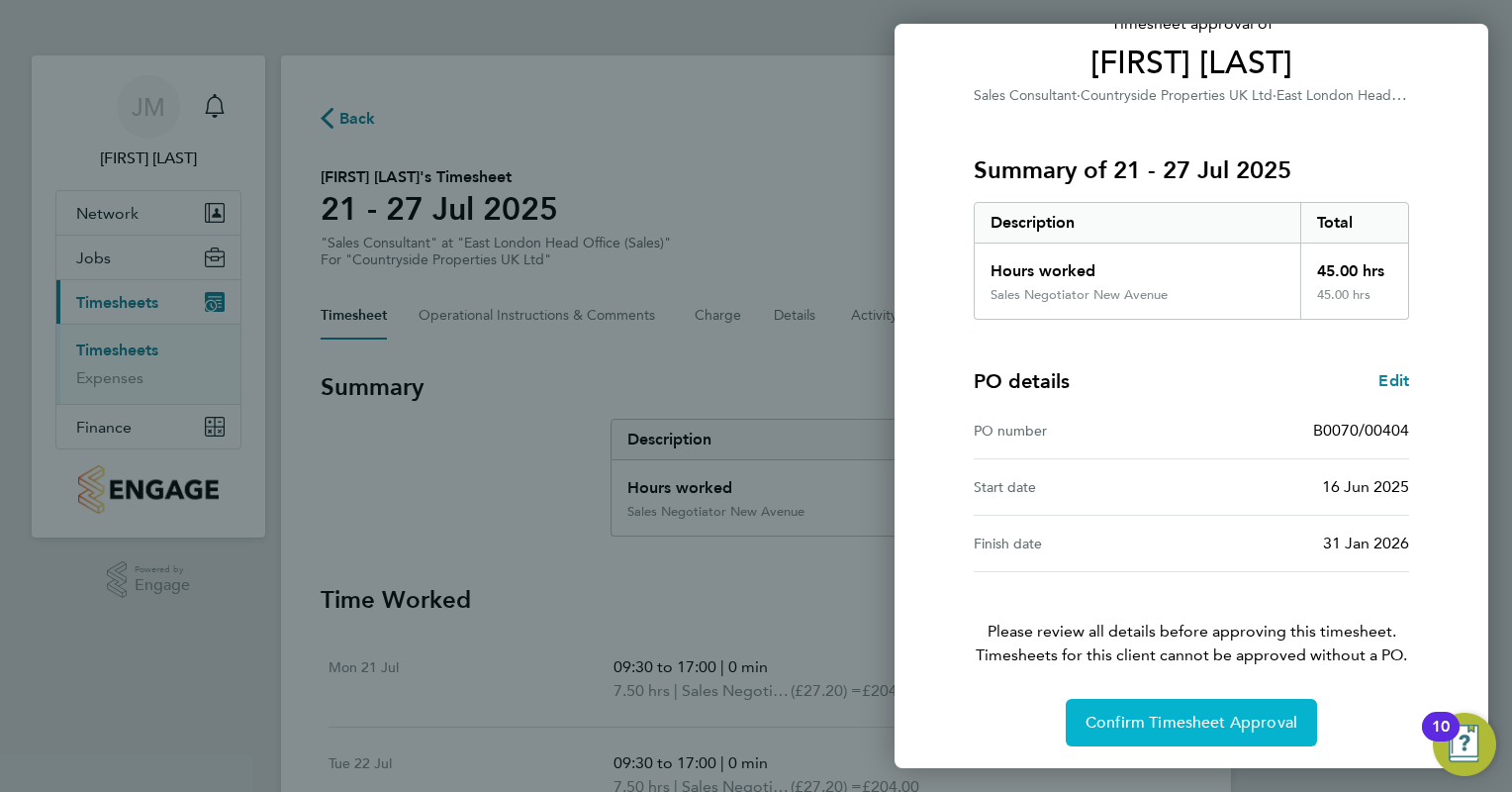 click on "Confirm Timesheet Approval" 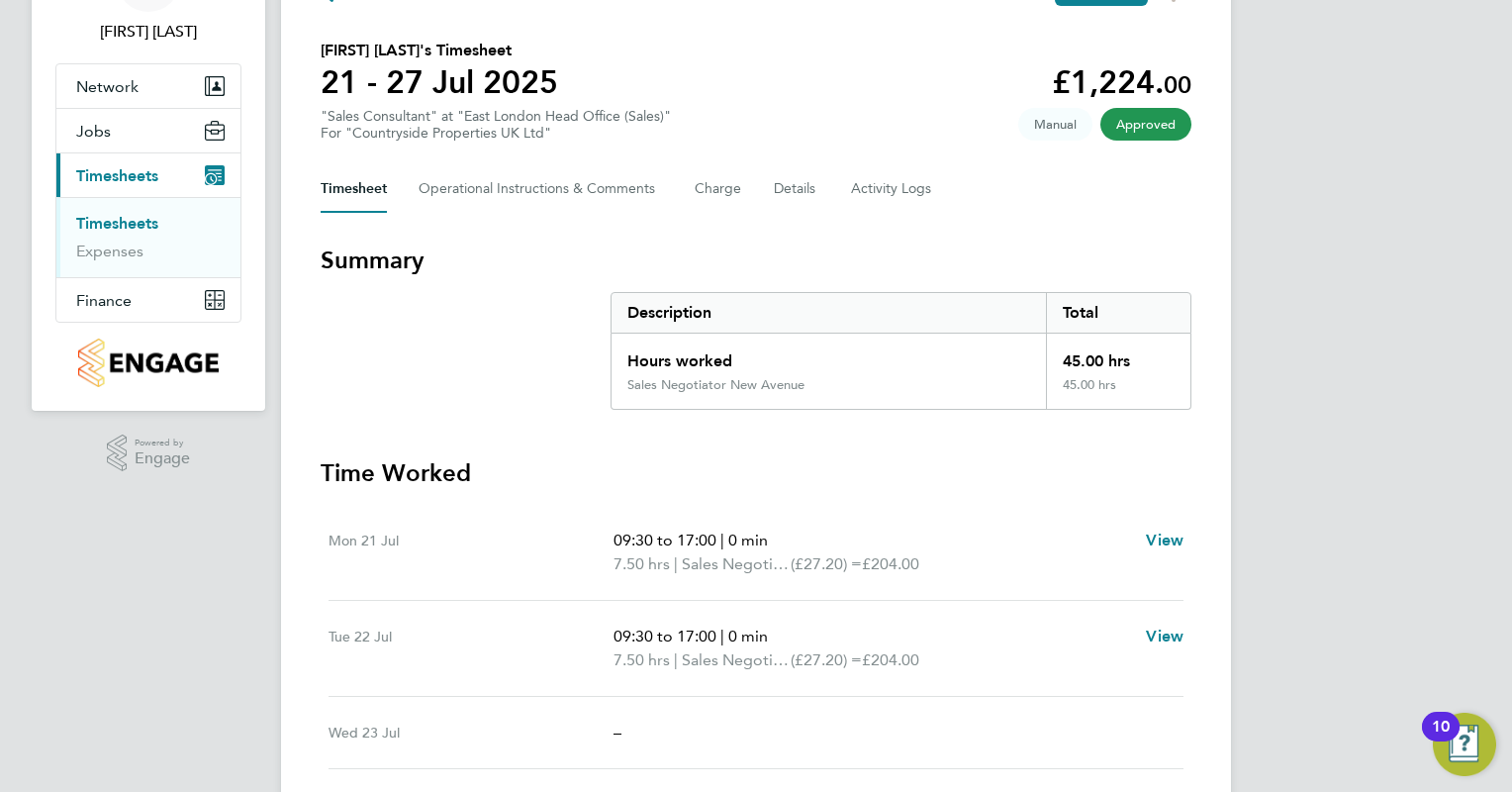 scroll, scrollTop: 0, scrollLeft: 0, axis: both 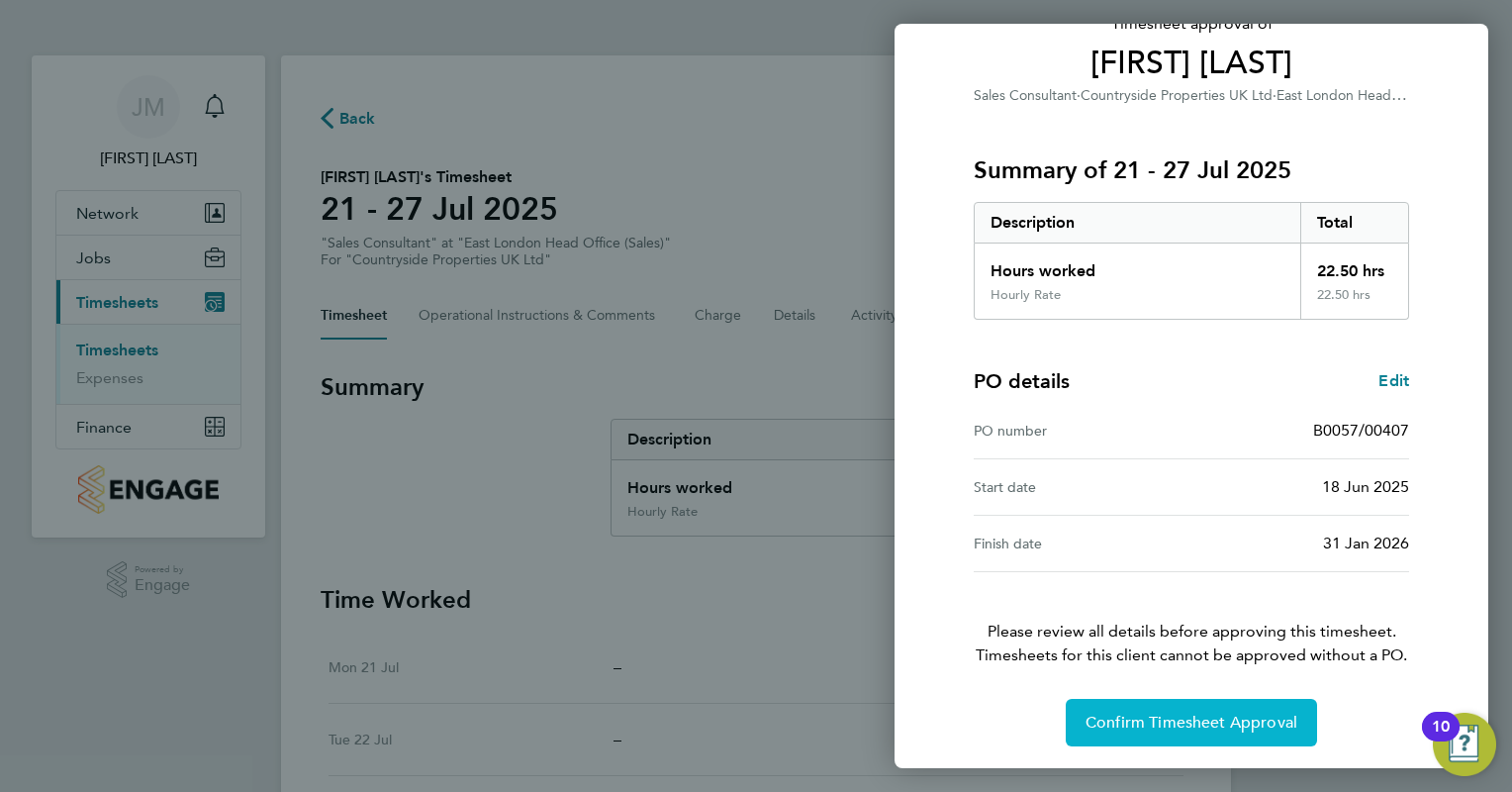 click on "Confirm Timesheet Approval" 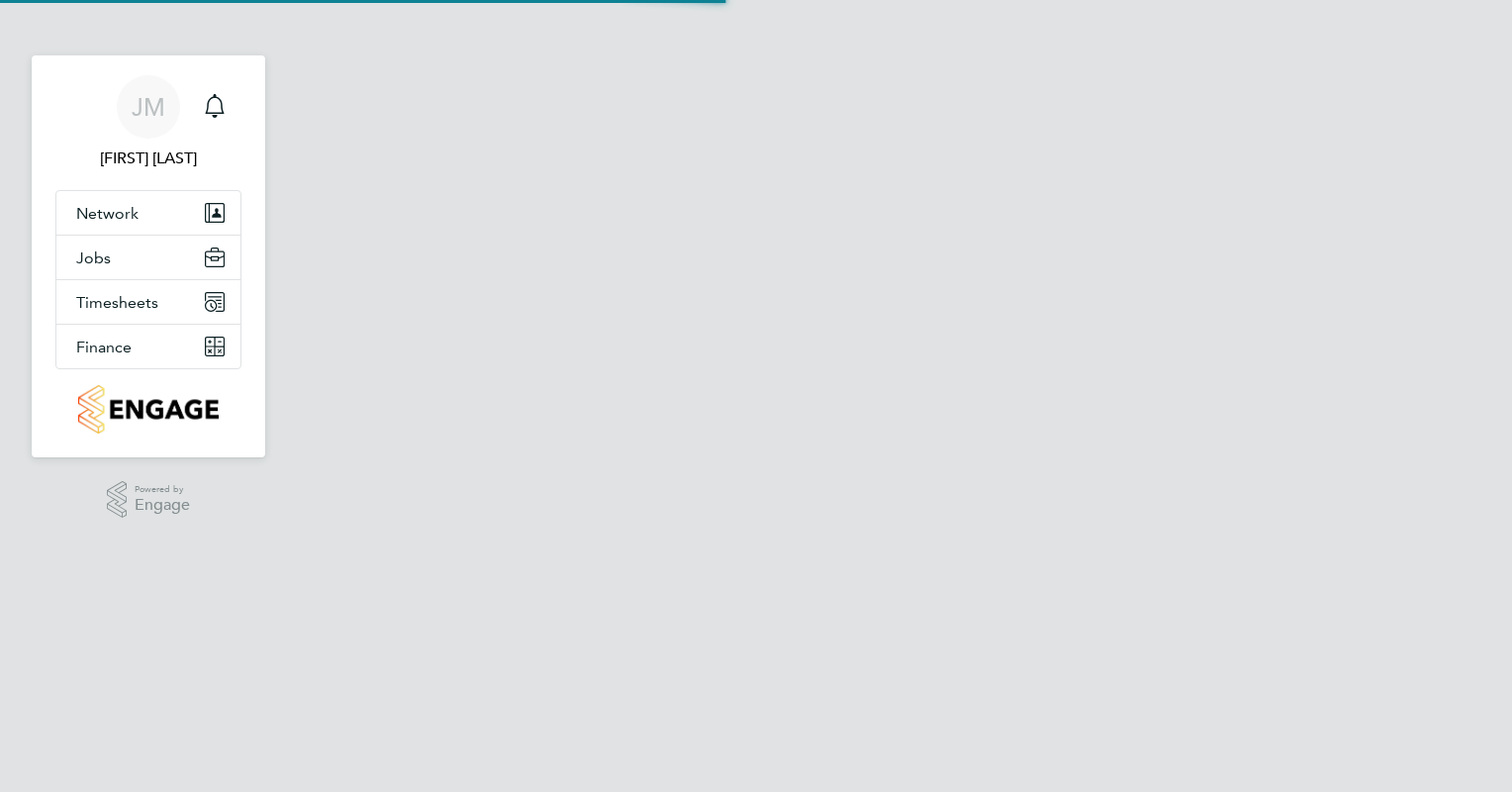 scroll, scrollTop: 0, scrollLeft: 0, axis: both 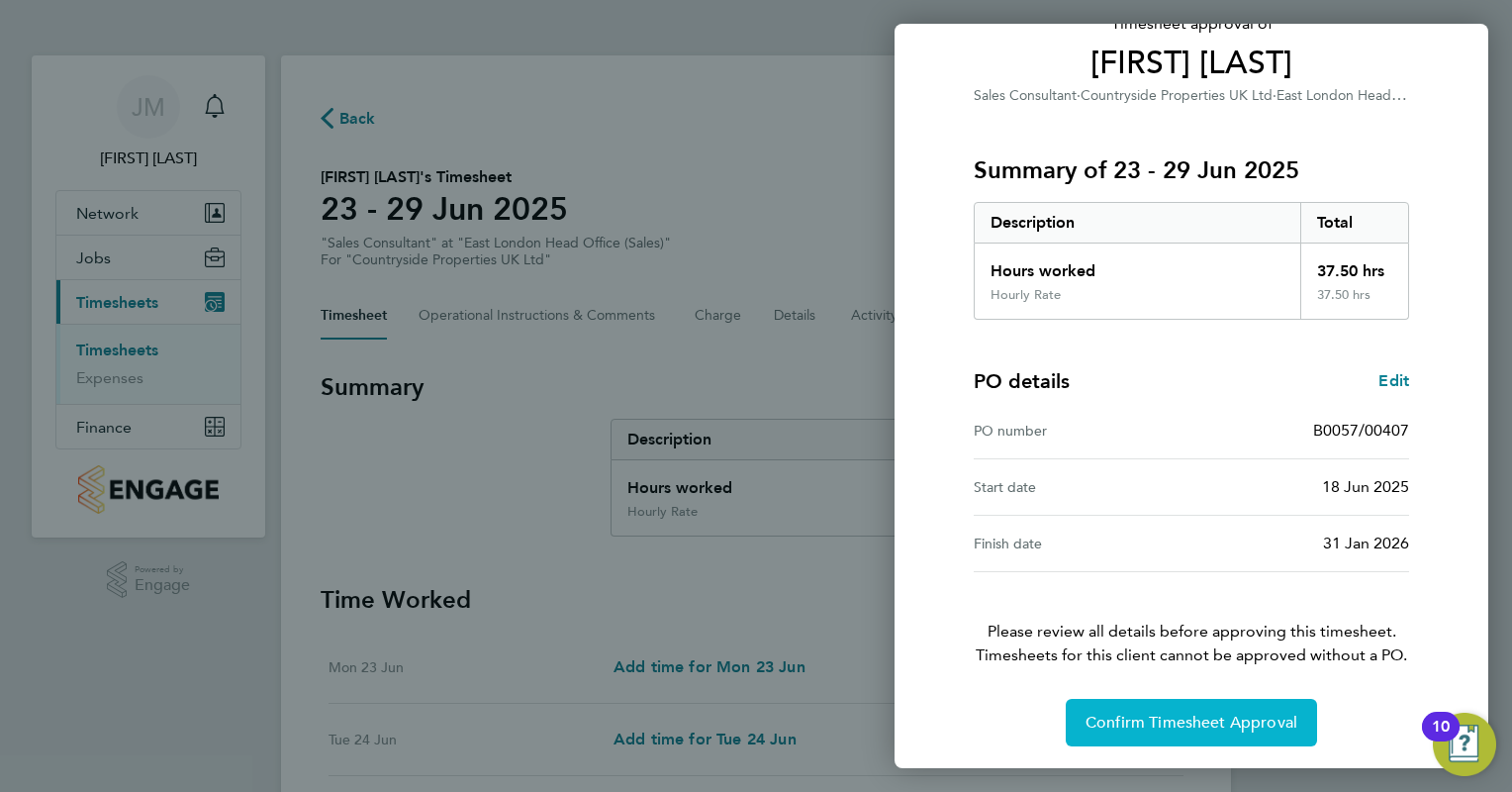 click on "Confirm Timesheet Approval" 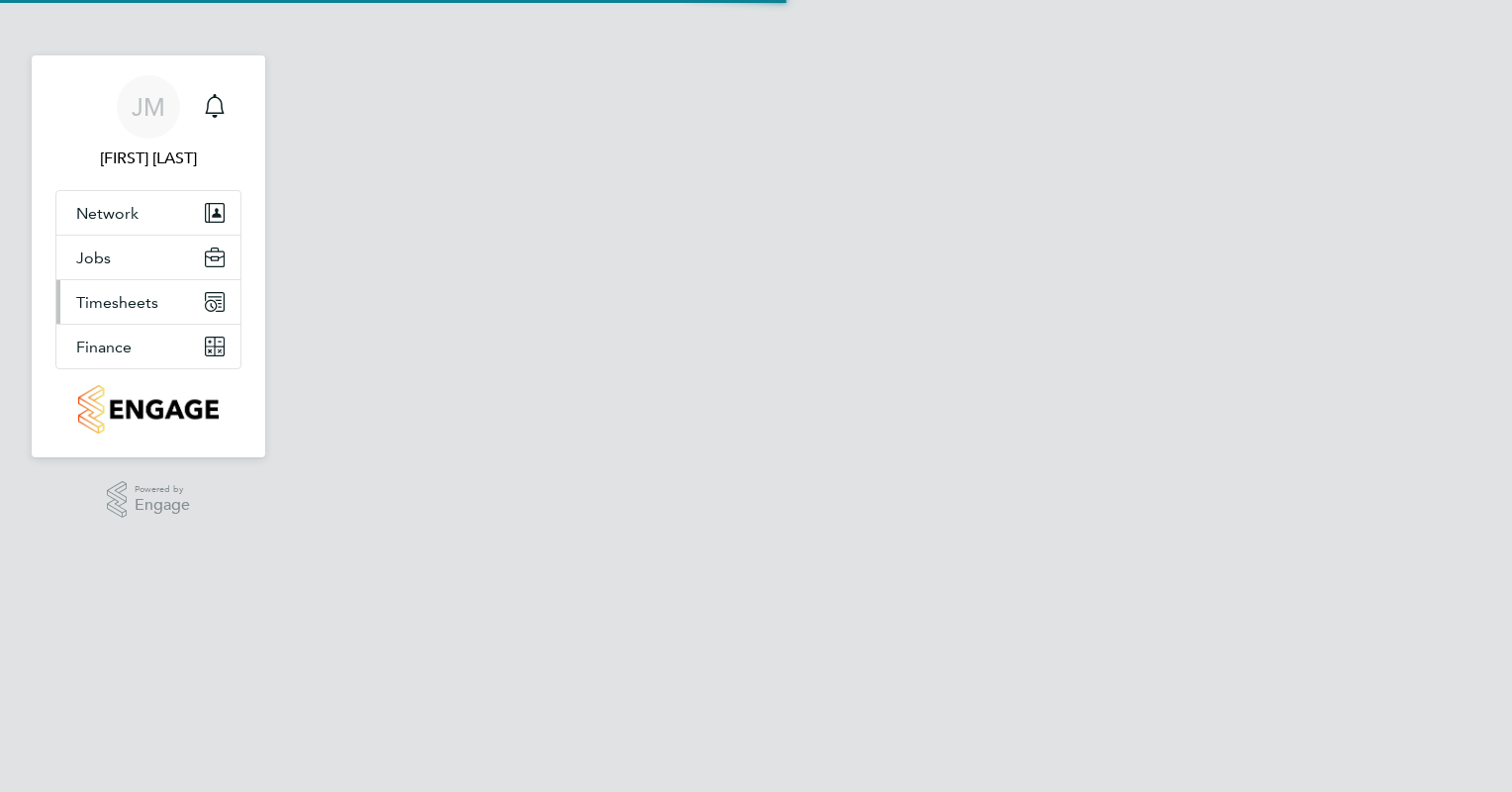 scroll, scrollTop: 0, scrollLeft: 0, axis: both 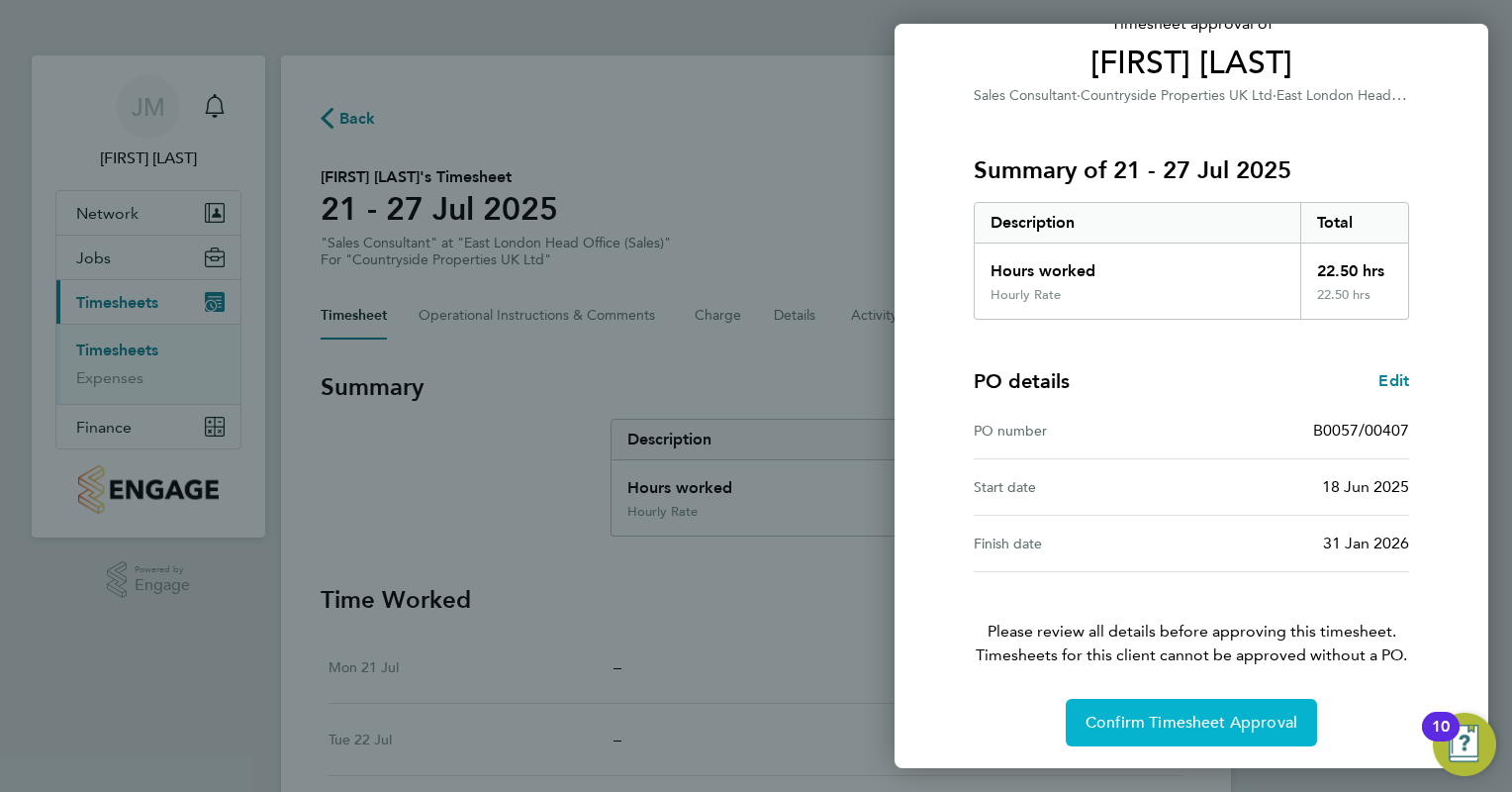 click on "Confirm Timesheet Approval" 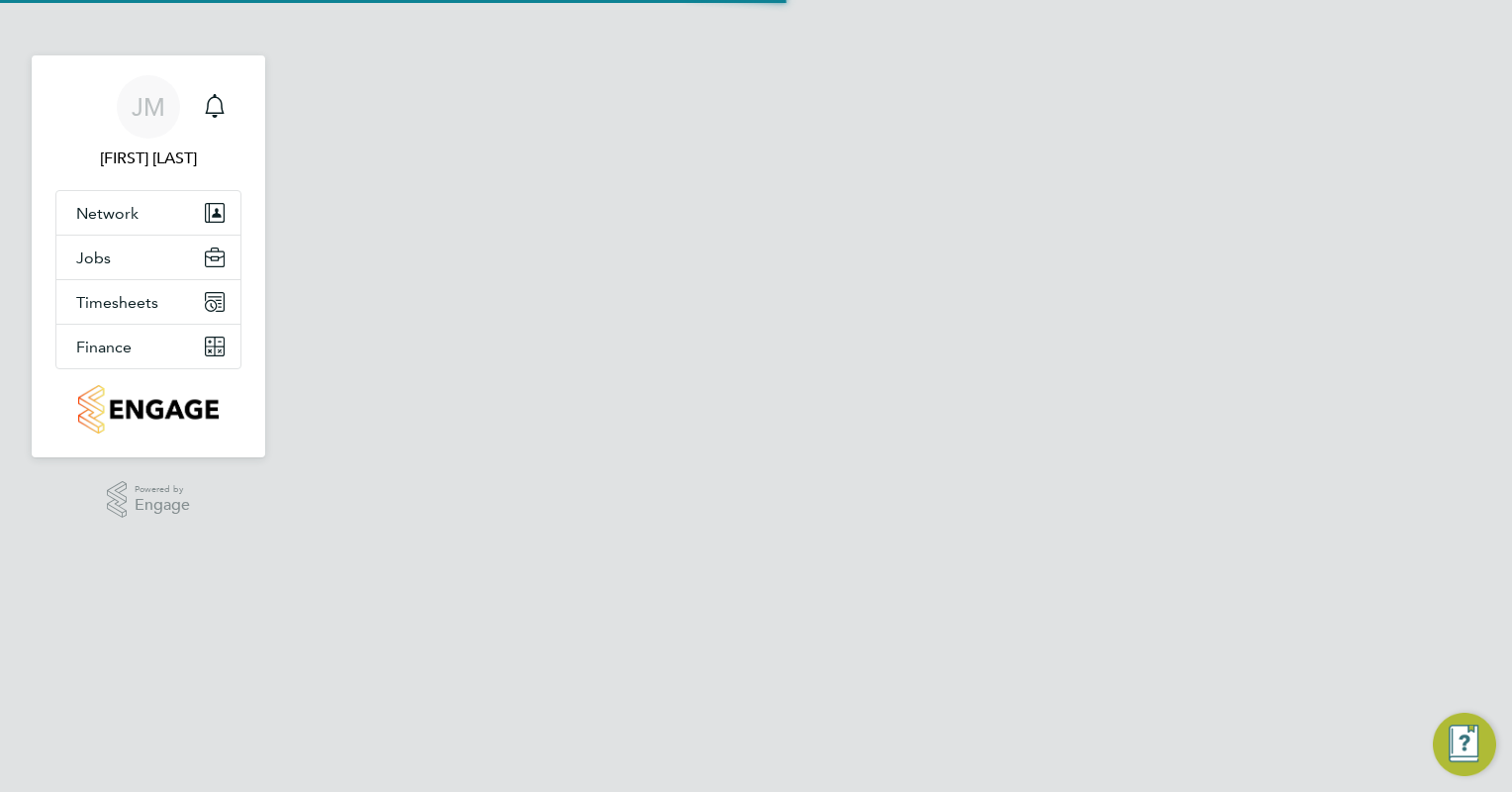 scroll, scrollTop: 0, scrollLeft: 0, axis: both 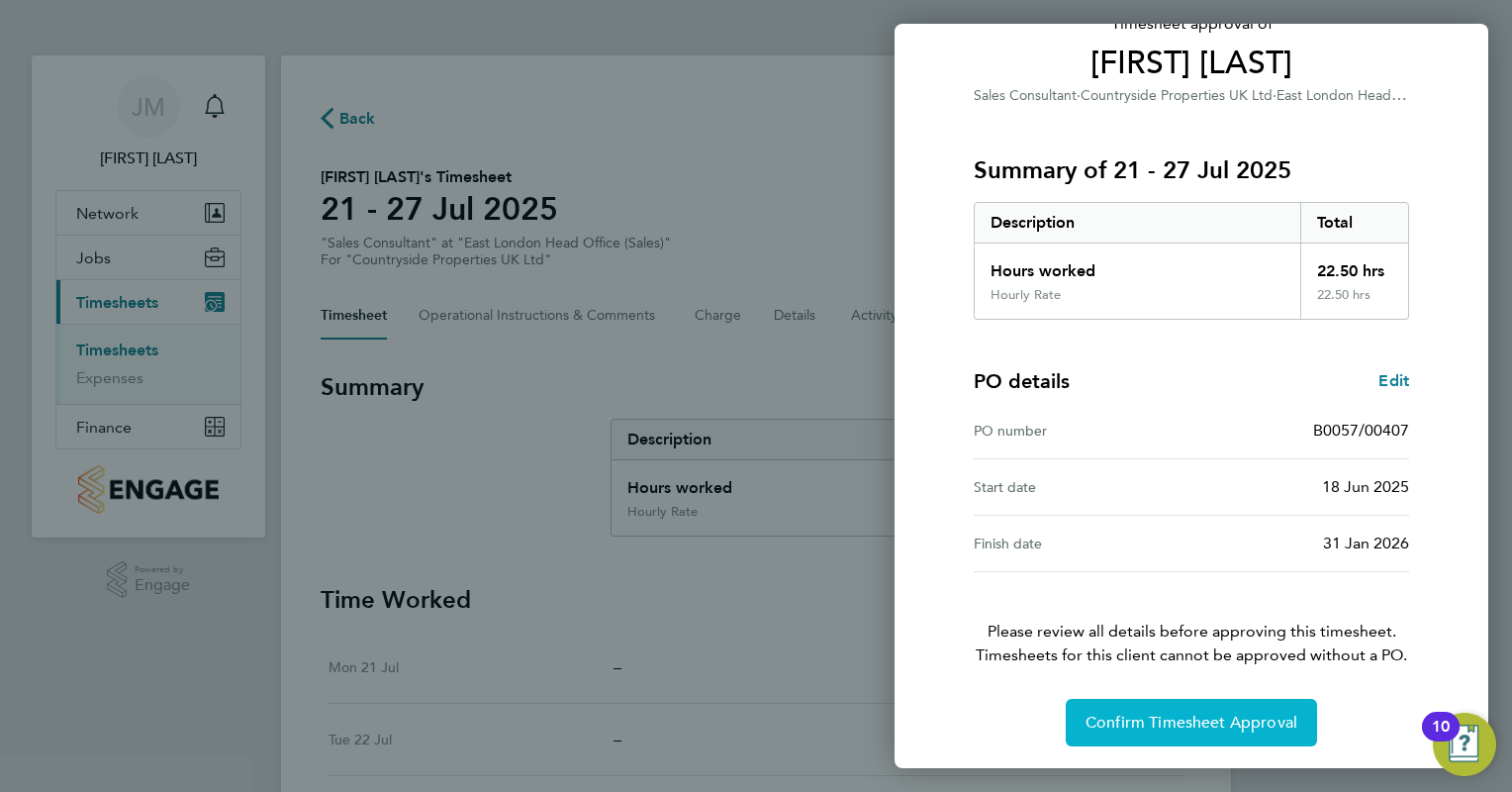click on "Confirm Timesheet Approval" 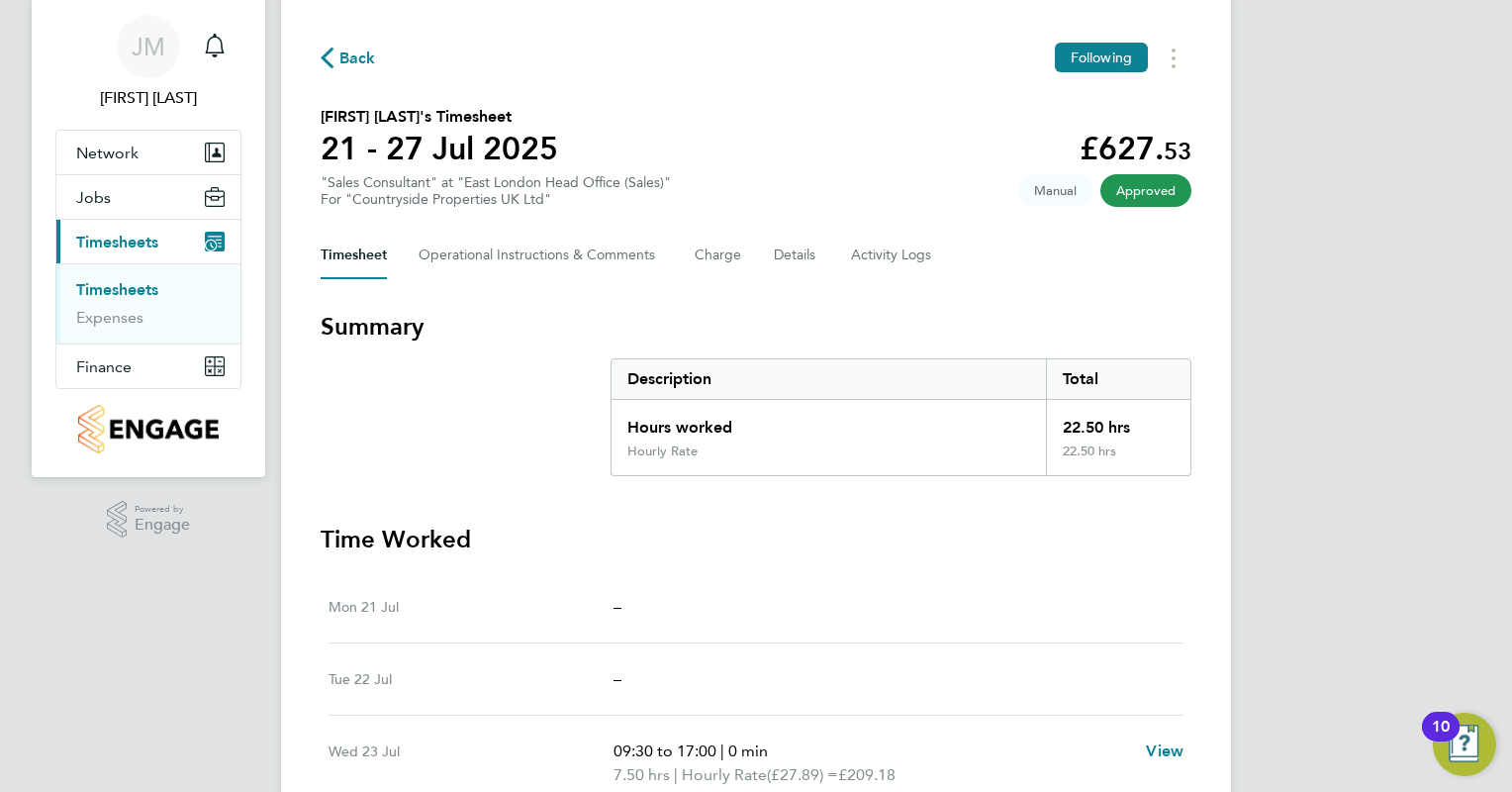 scroll, scrollTop: 0, scrollLeft: 0, axis: both 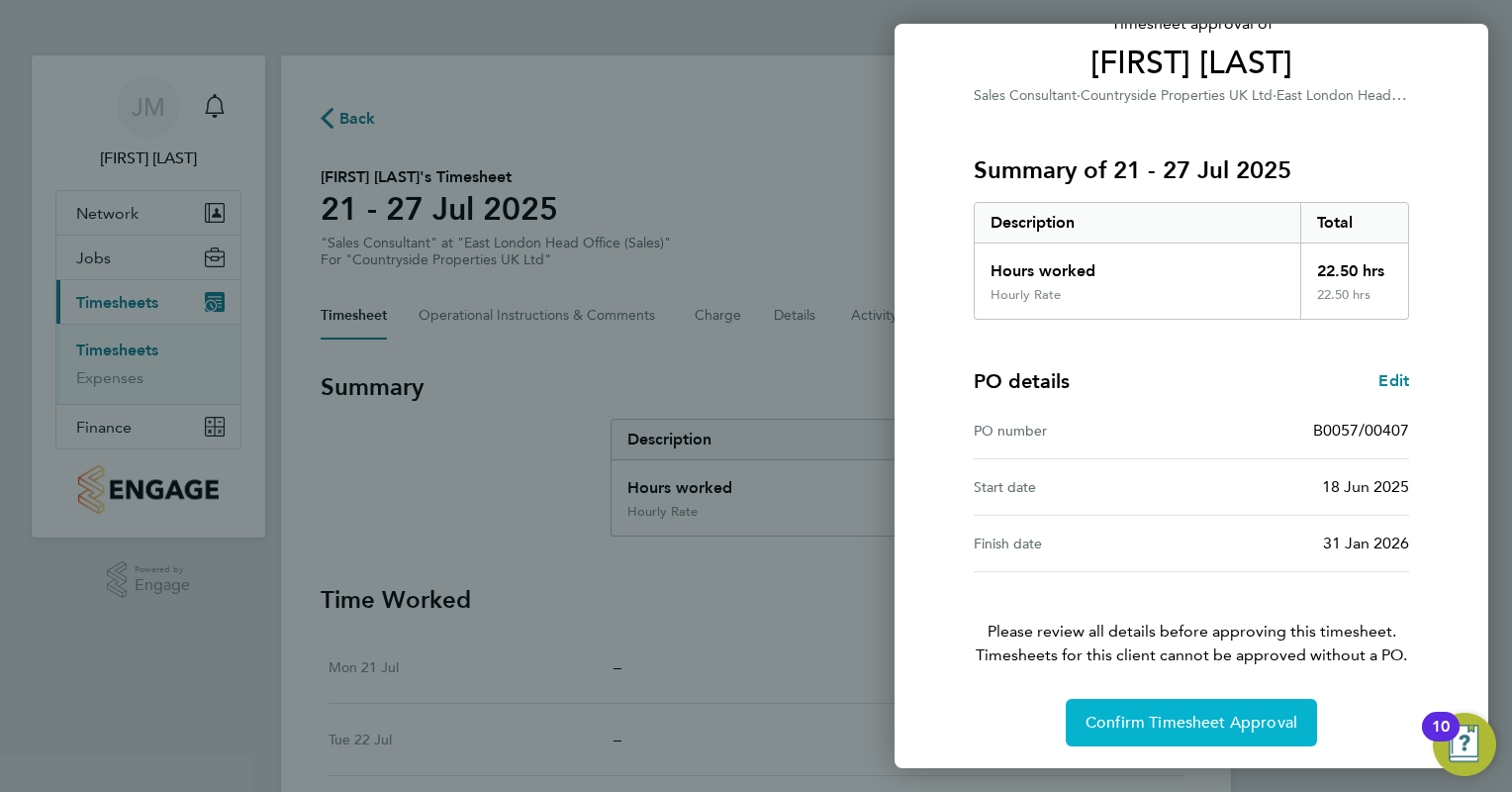 click on "Confirm Timesheet Approval" 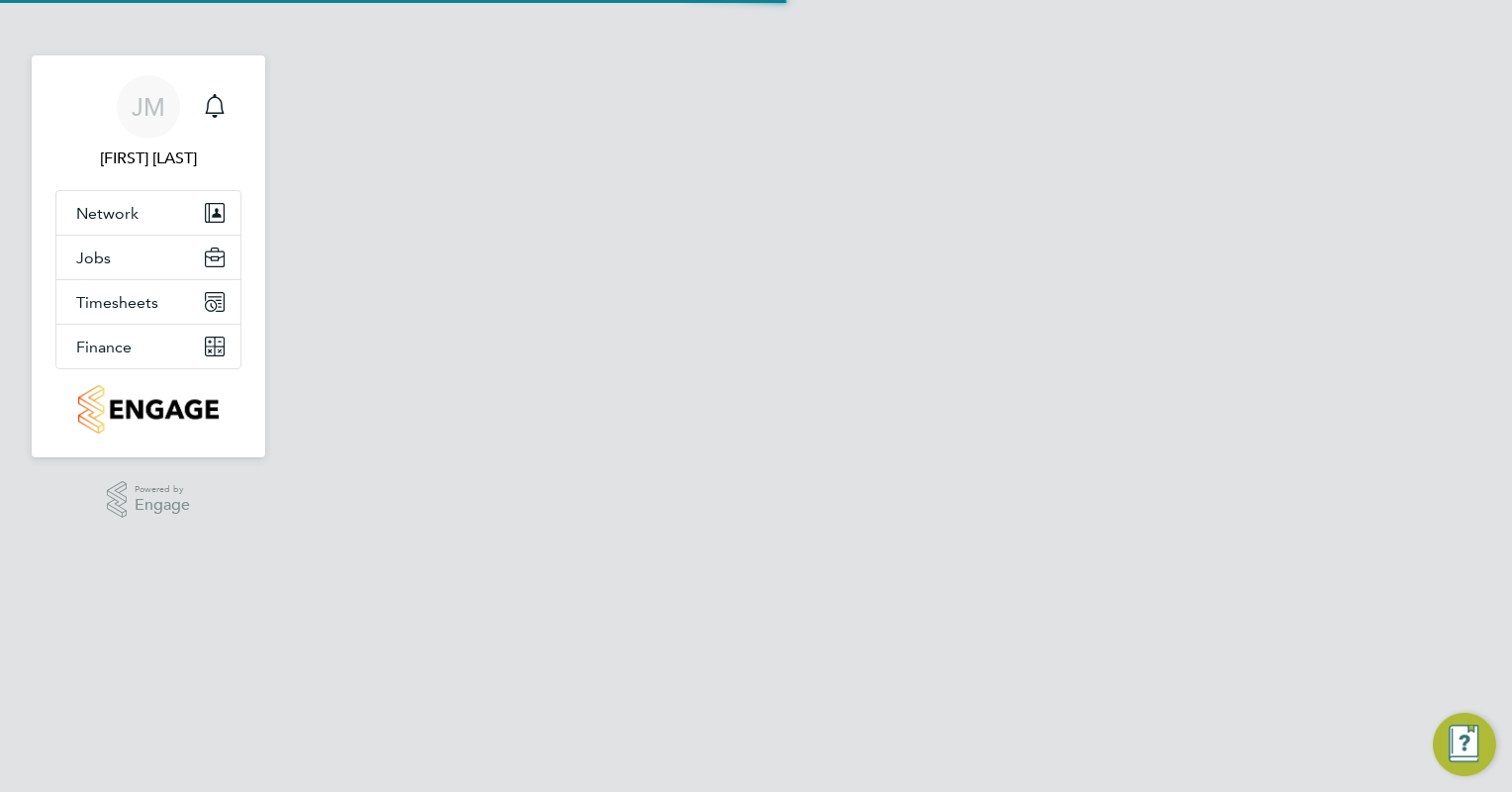 scroll, scrollTop: 0, scrollLeft: 0, axis: both 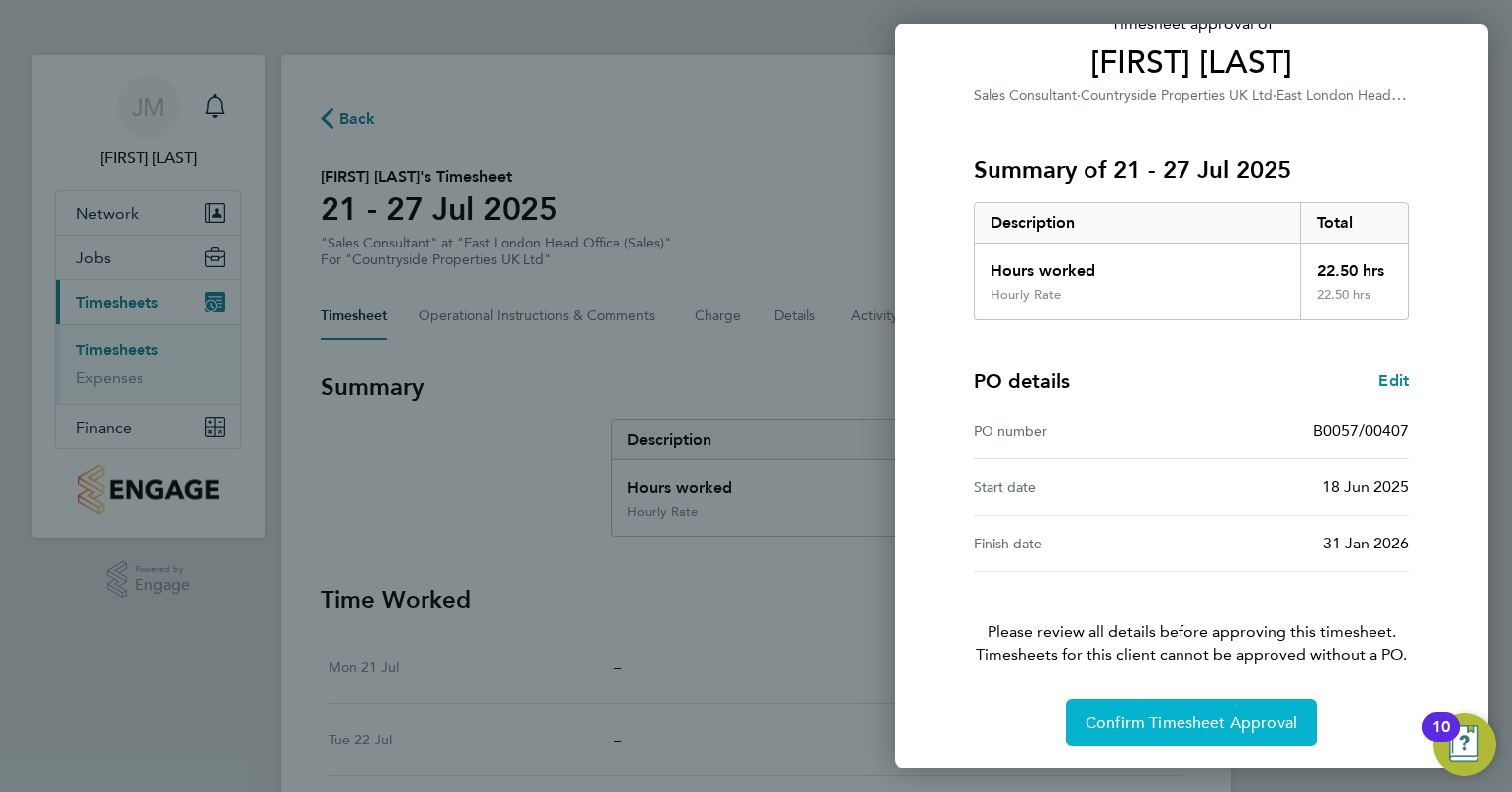 click on "Confirm Timesheet Approval" 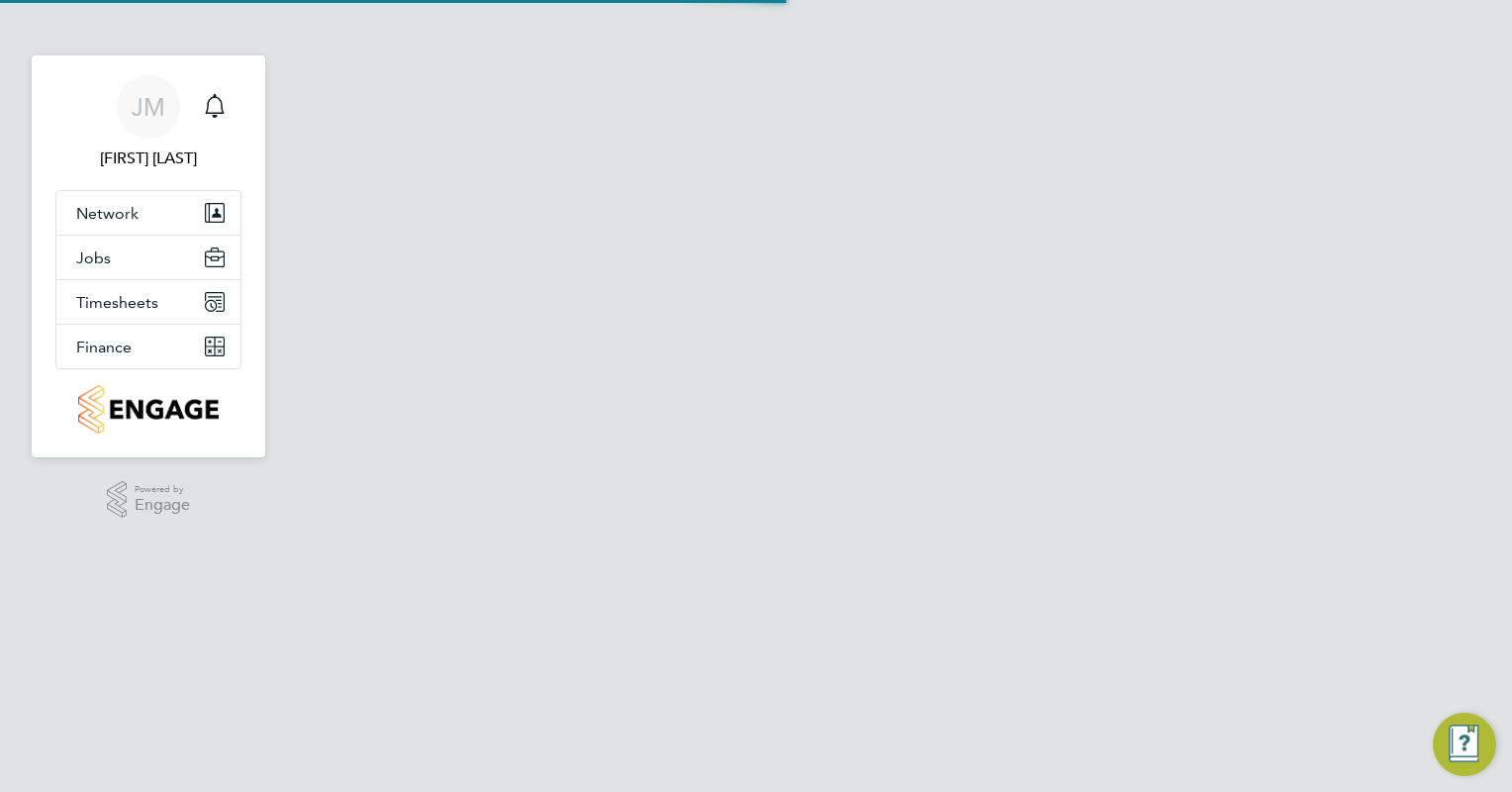 scroll, scrollTop: 0, scrollLeft: 0, axis: both 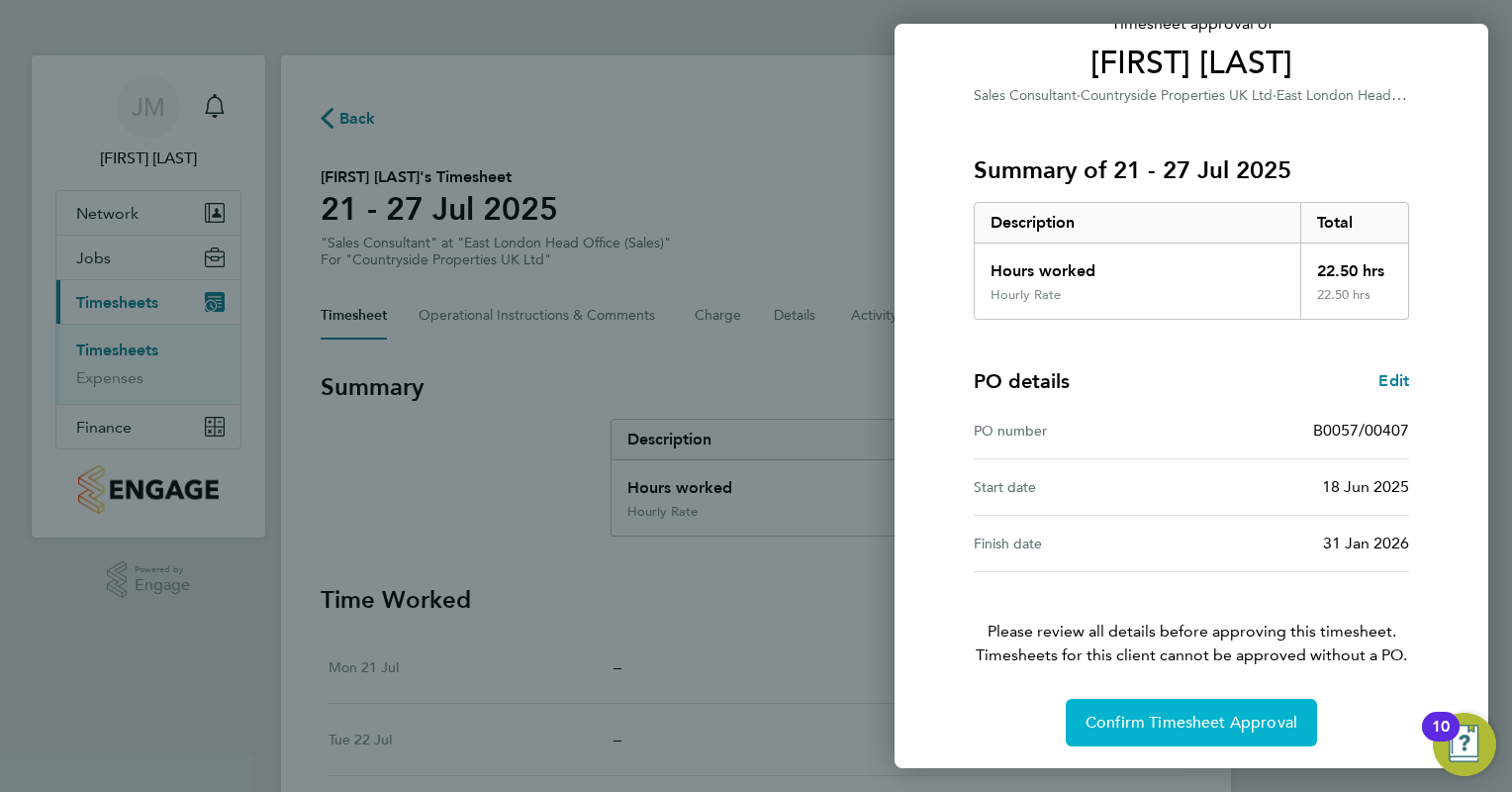 click on "Confirm Timesheet Approval" 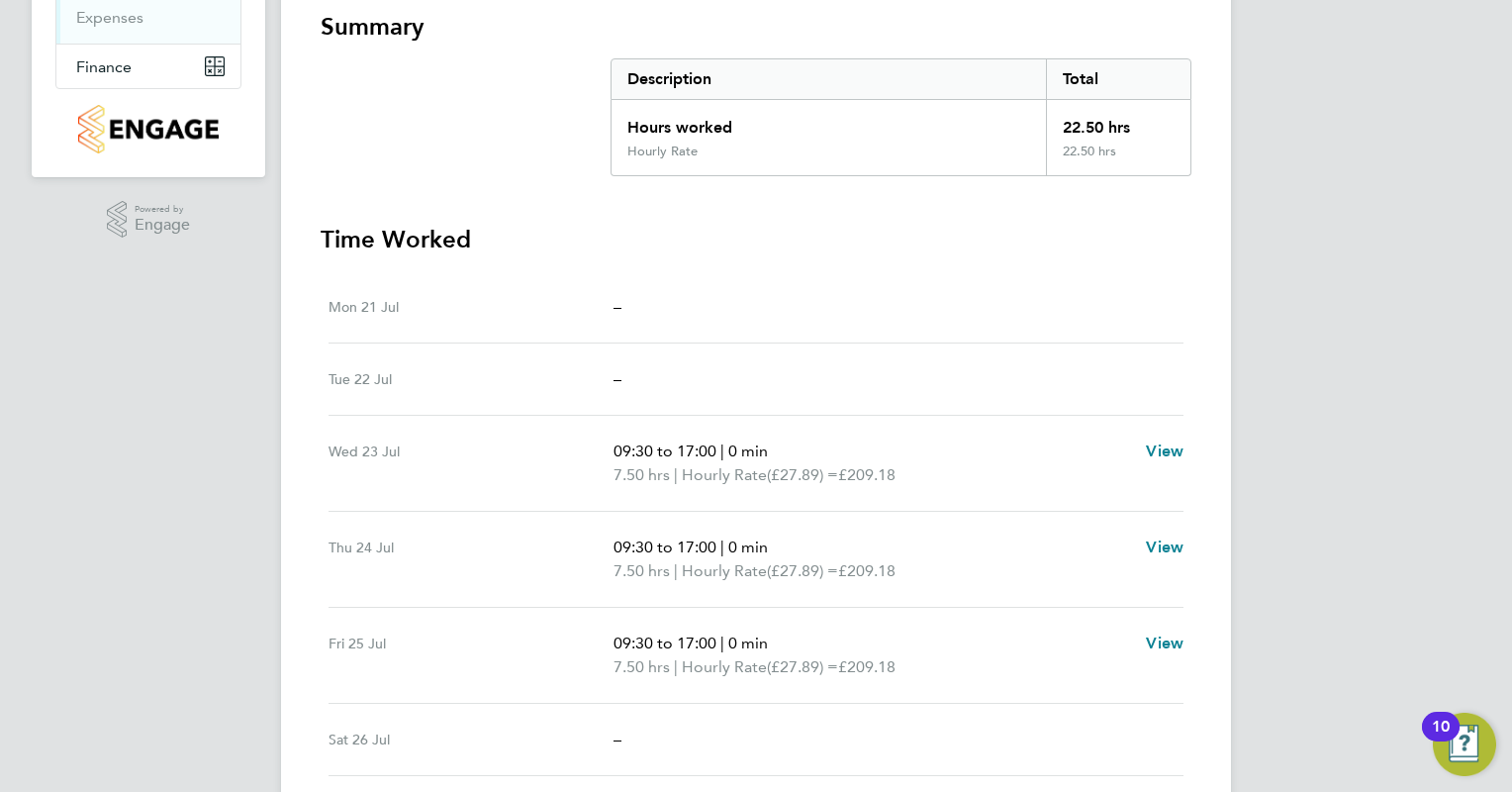 scroll, scrollTop: 92, scrollLeft: 0, axis: vertical 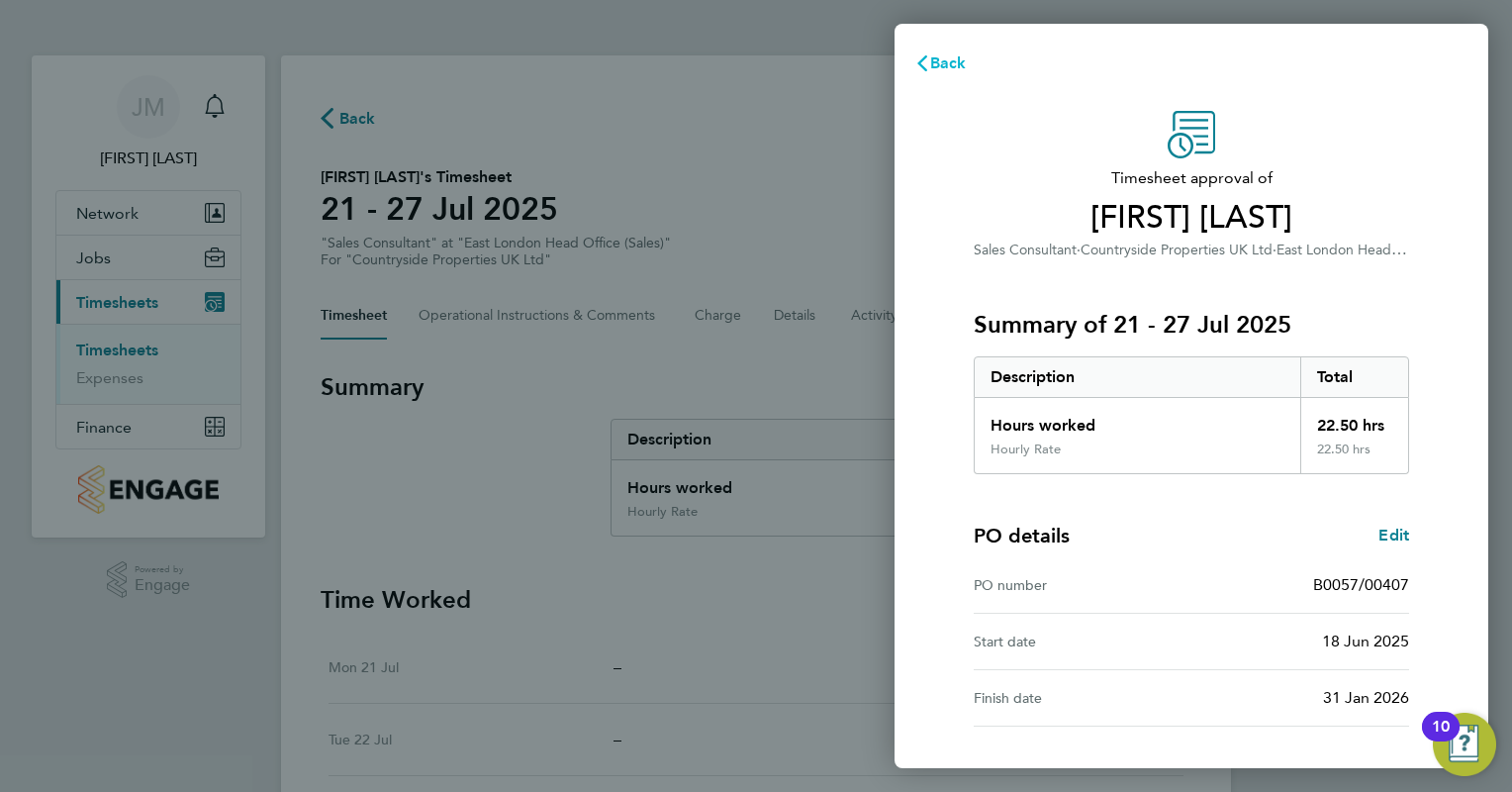 click on "Back" 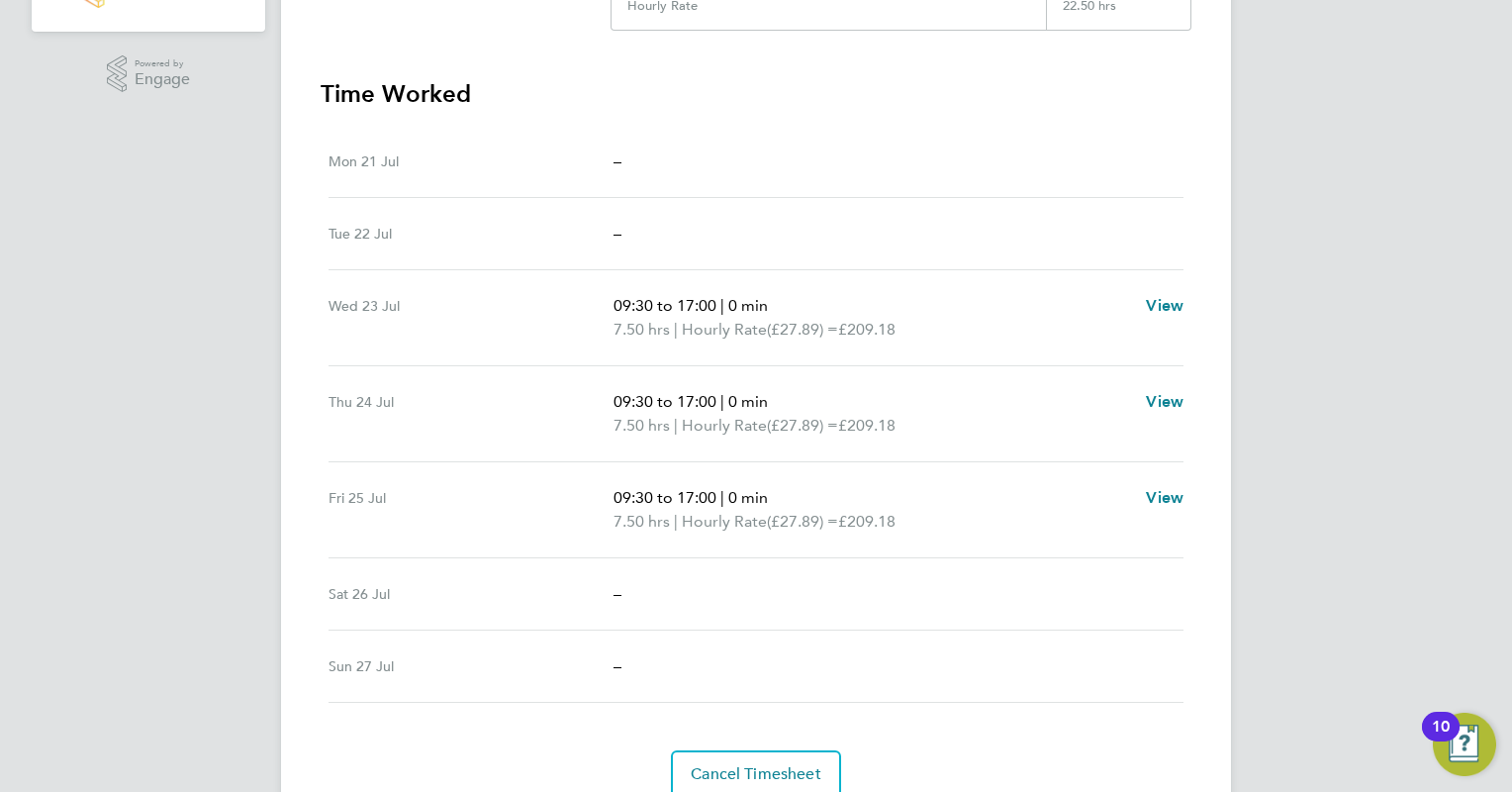 scroll, scrollTop: 587, scrollLeft: 0, axis: vertical 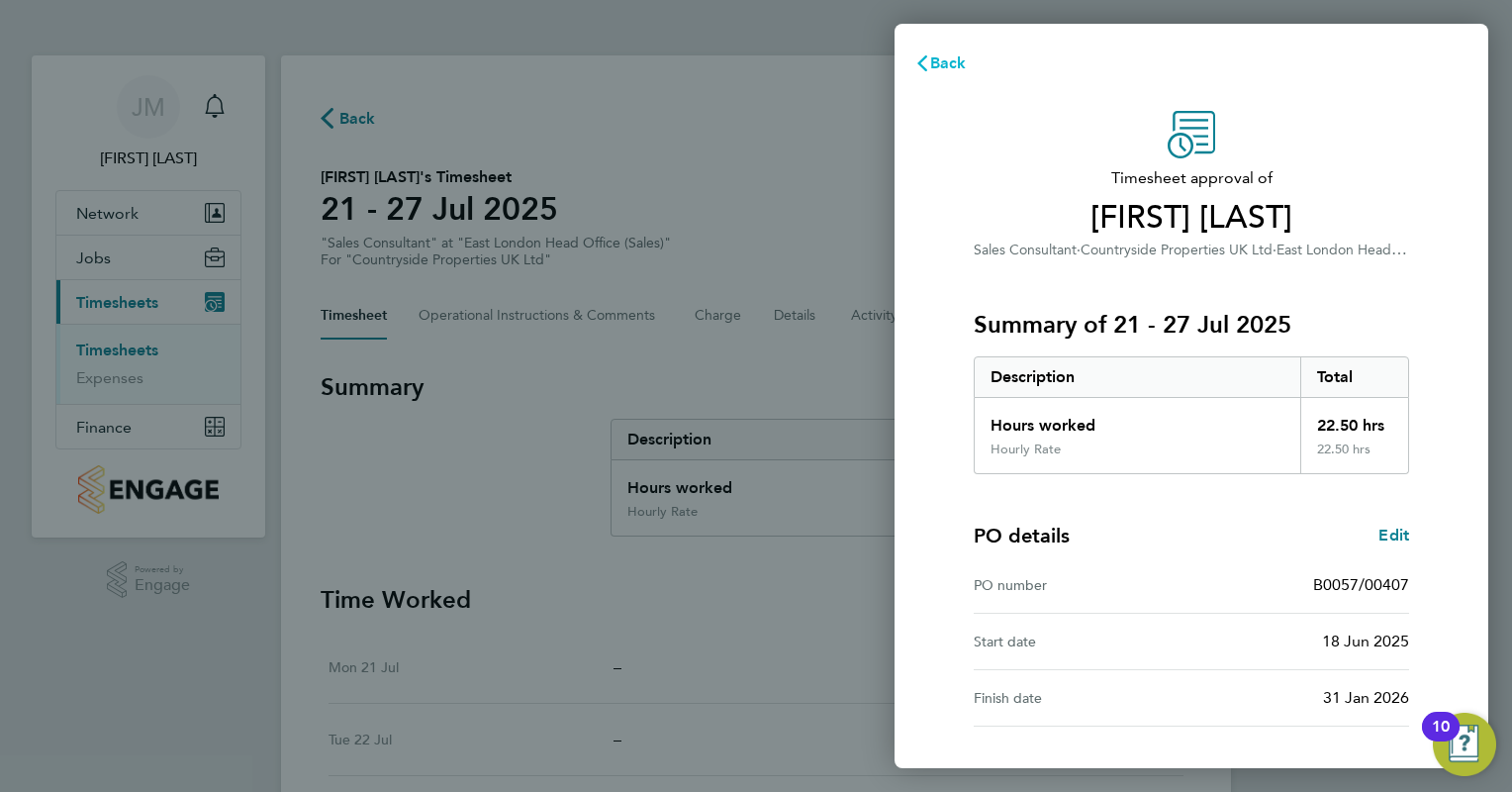 click on "Back" 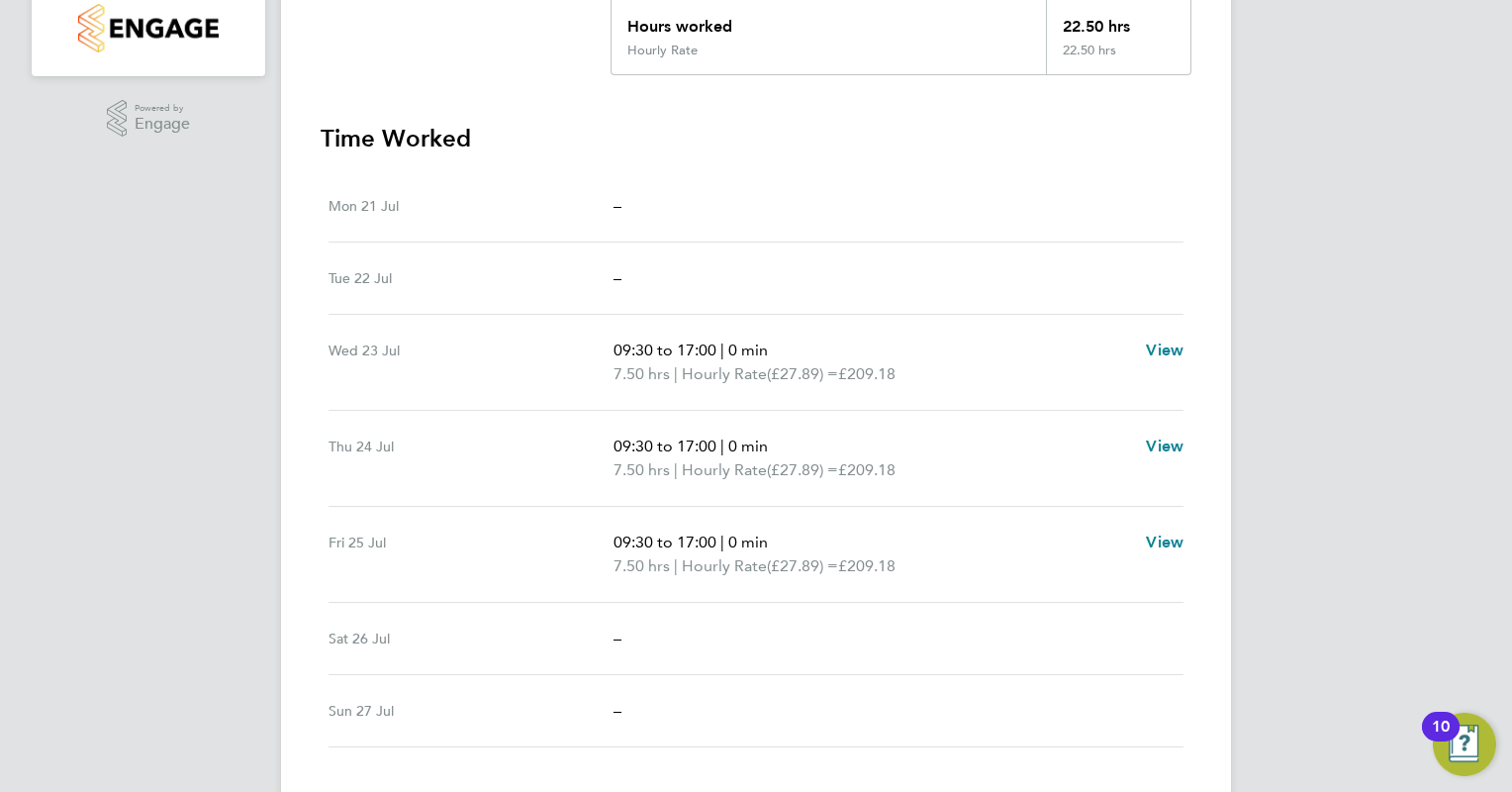 scroll, scrollTop: 495, scrollLeft: 0, axis: vertical 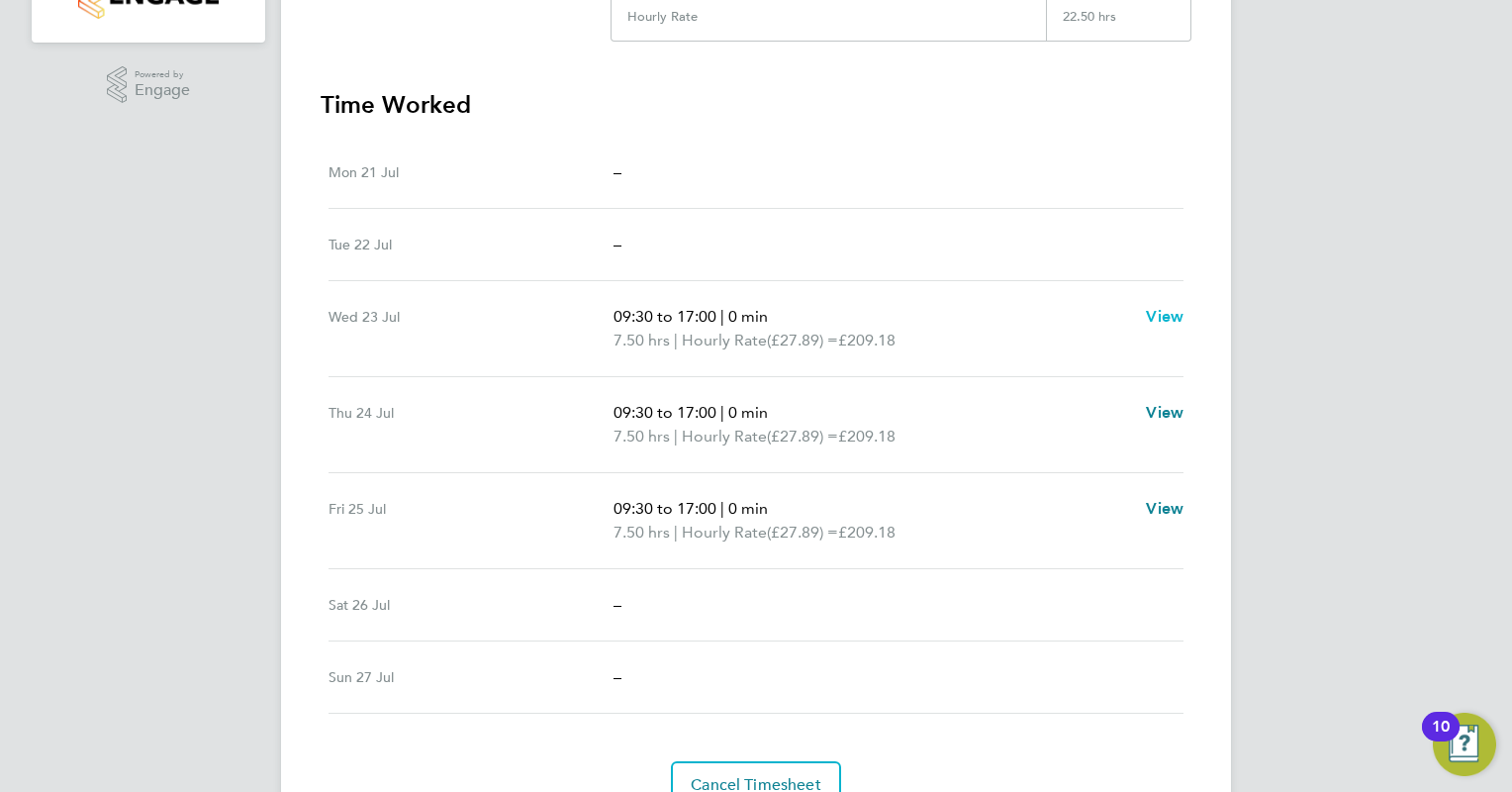 click on "View" at bounding box center [1165, 316] 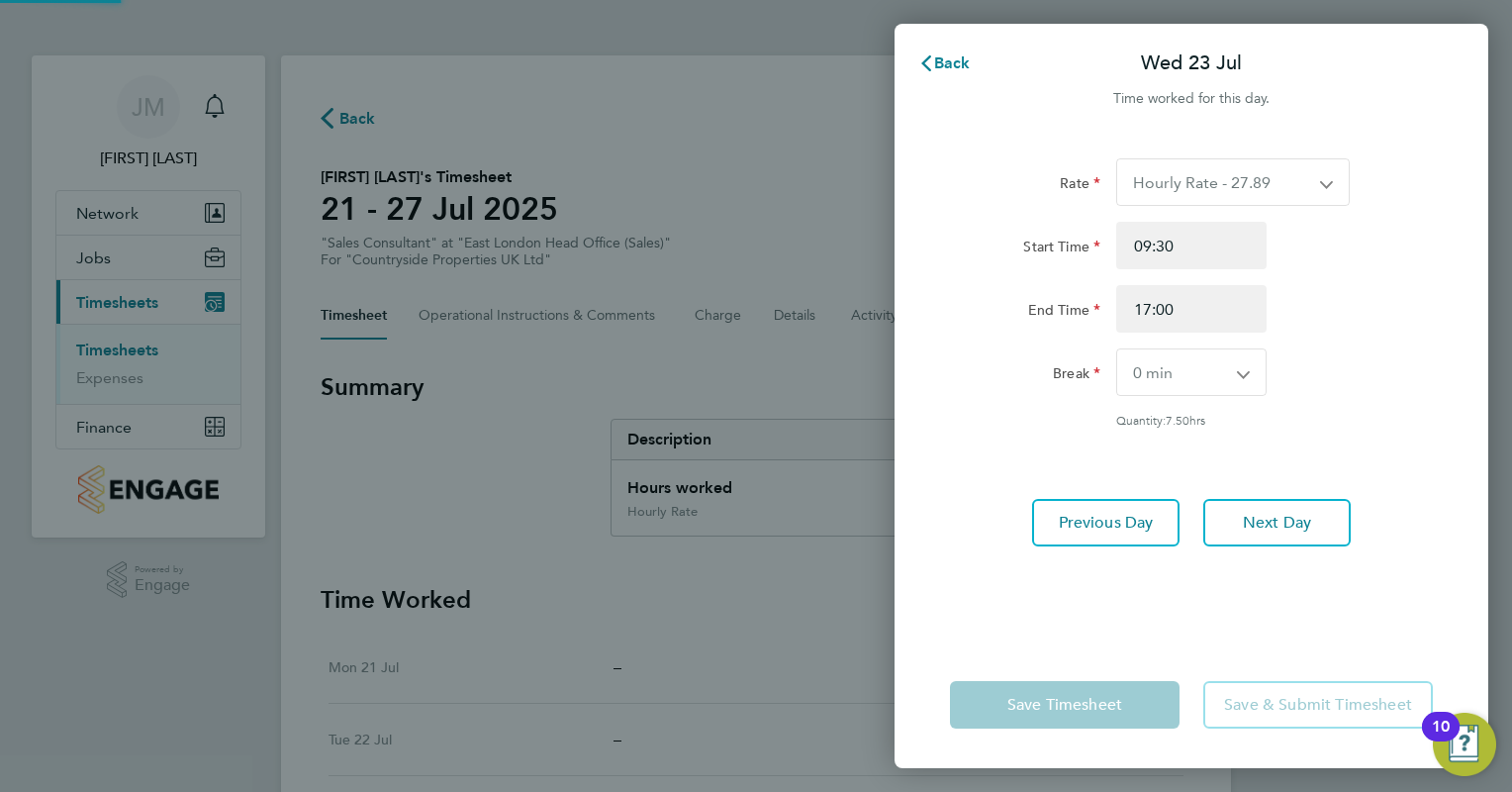 scroll, scrollTop: 0, scrollLeft: 0, axis: both 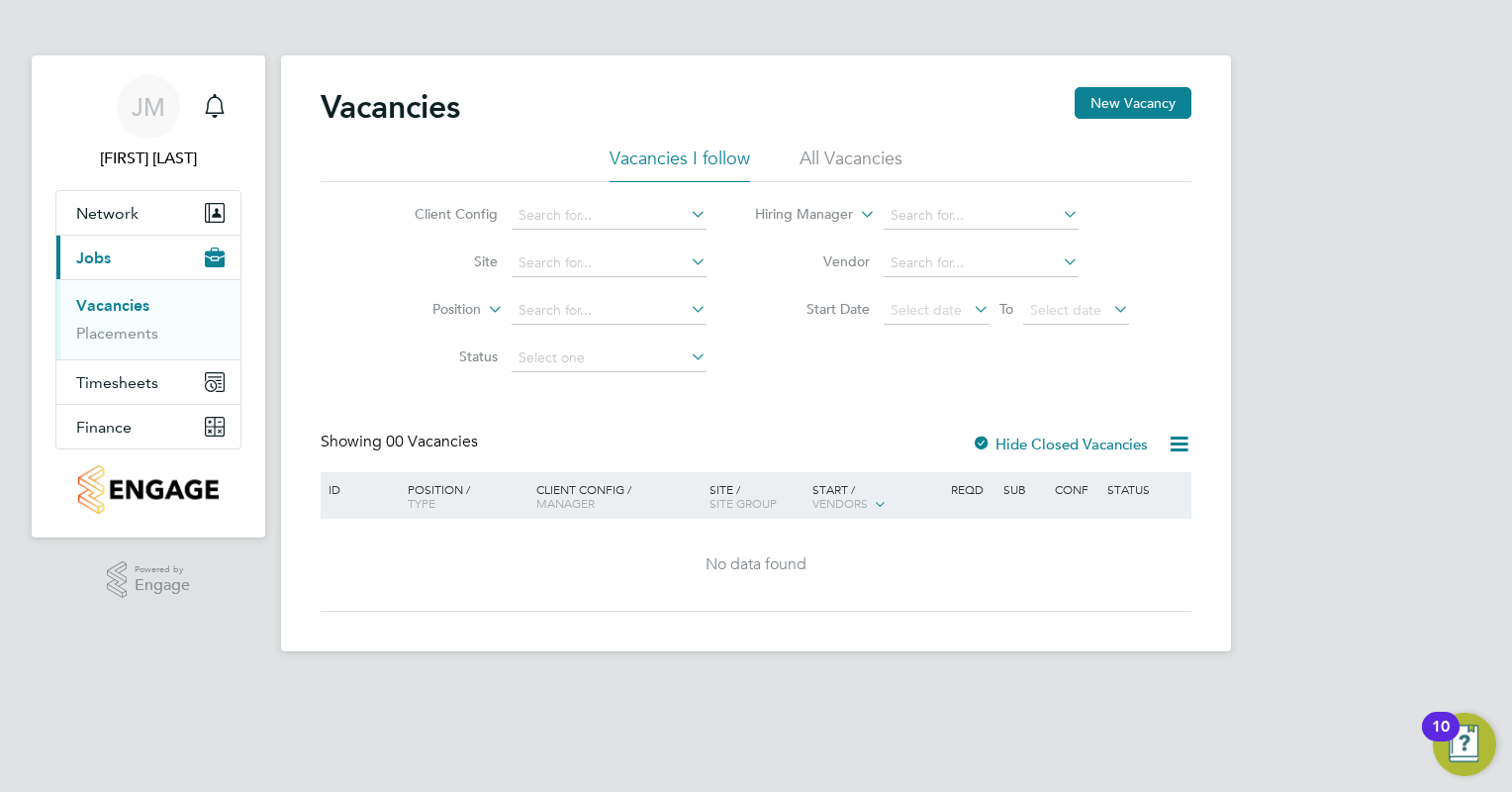 click on "Vacancies" at bounding box center [113, 305] 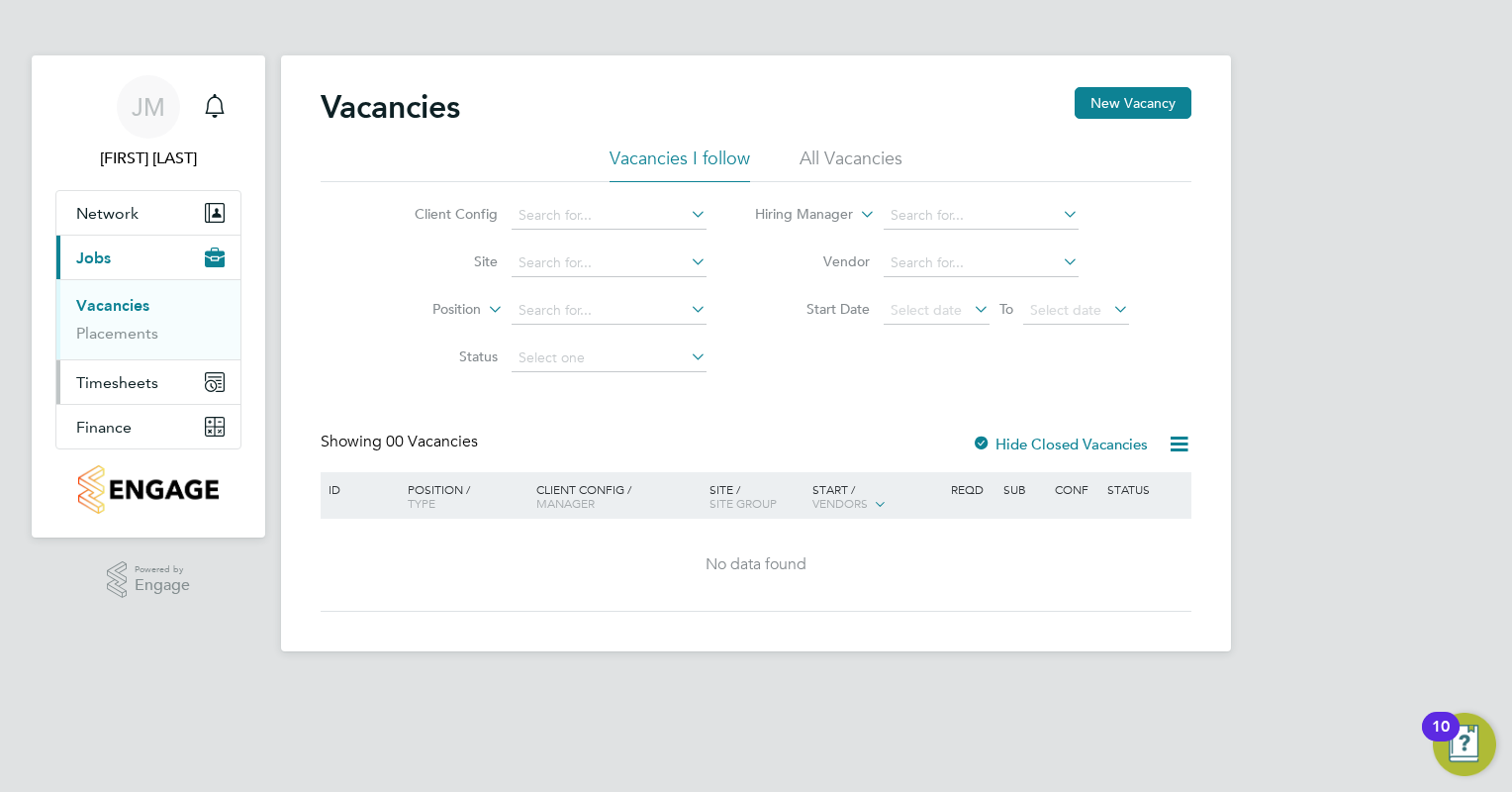 click on "Timesheets" at bounding box center [117, 382] 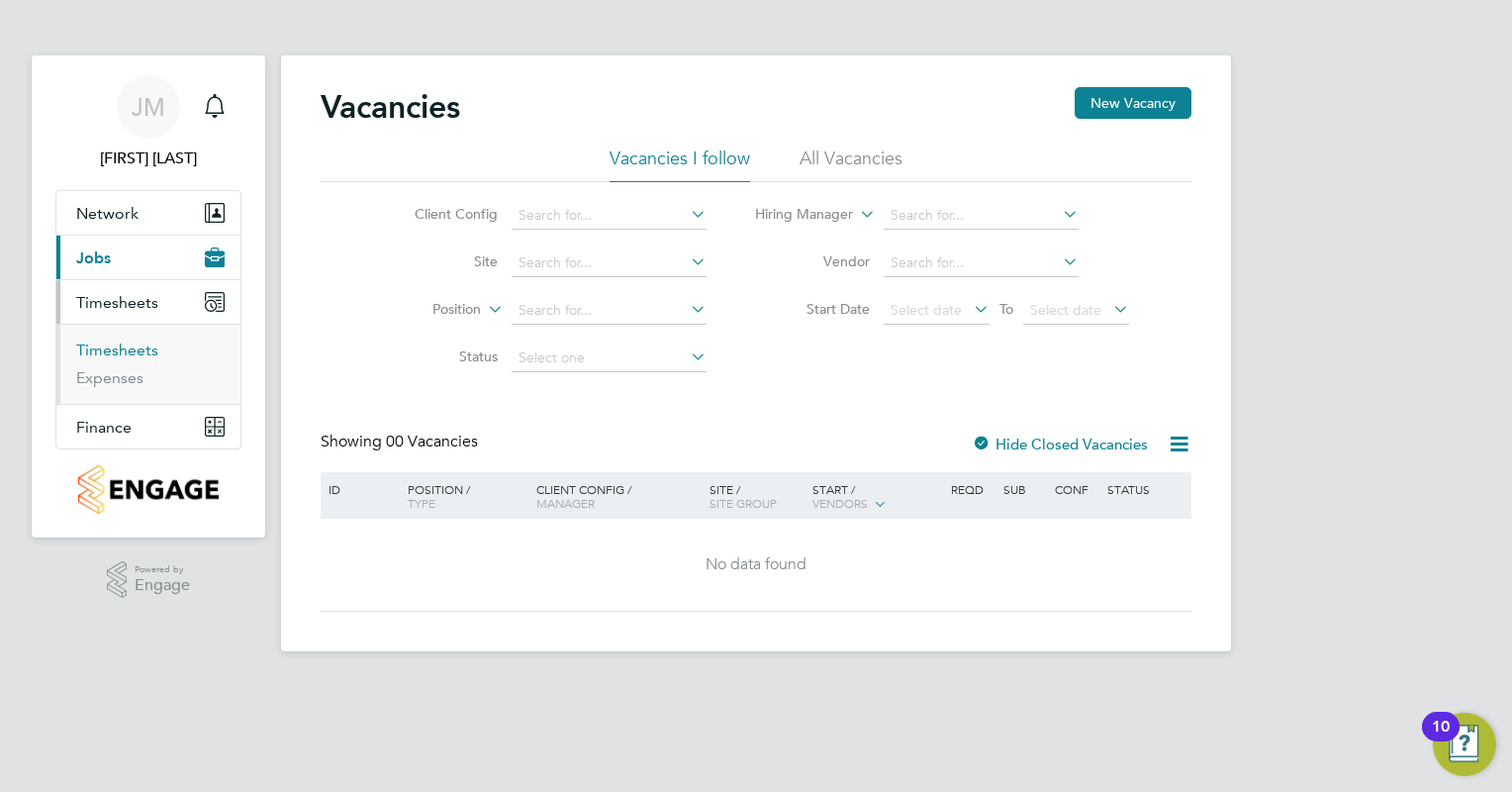 click on "Timesheets" at bounding box center (117, 349) 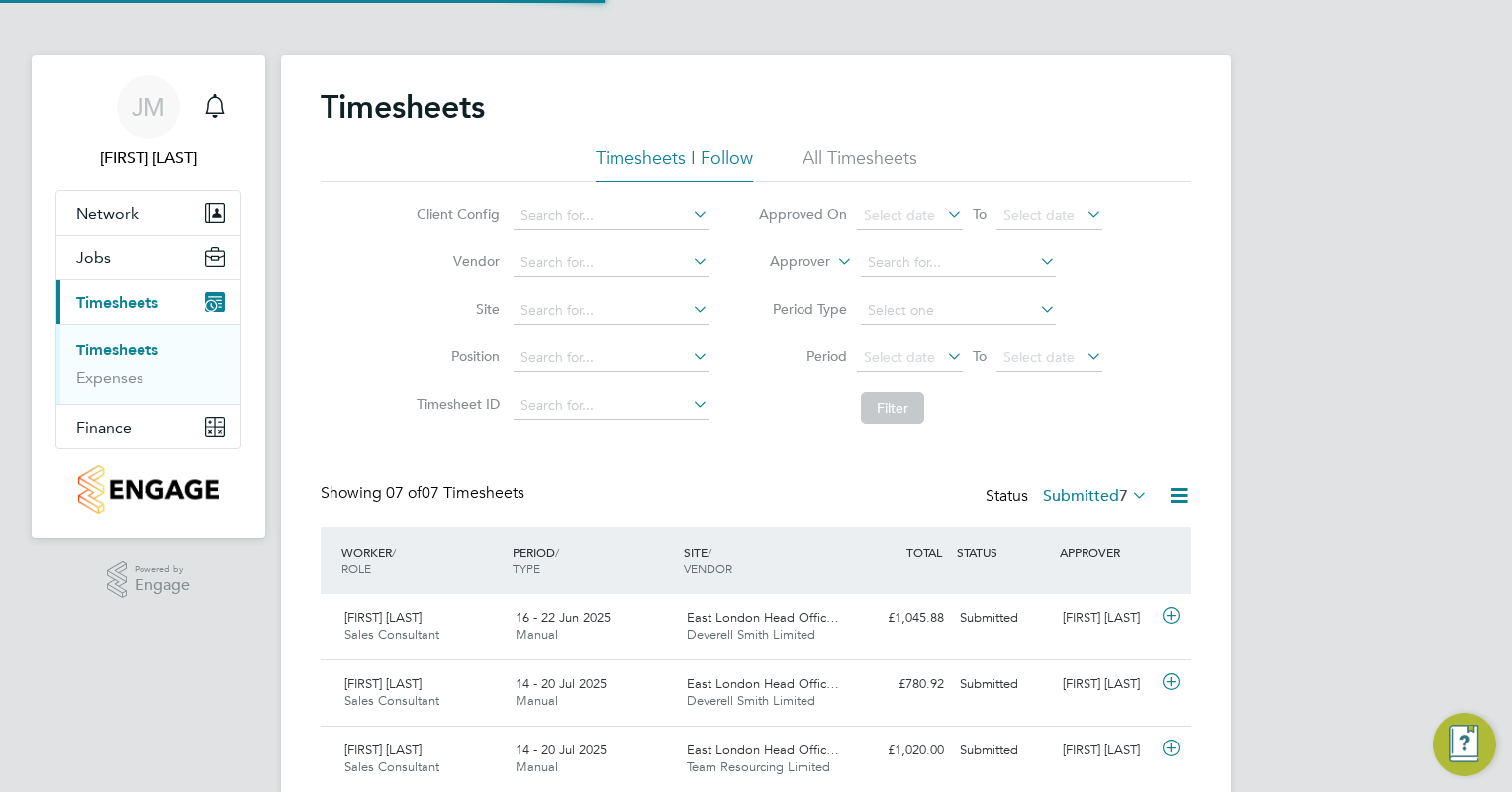 scroll, scrollTop: 9, scrollLeft: 10, axis: both 